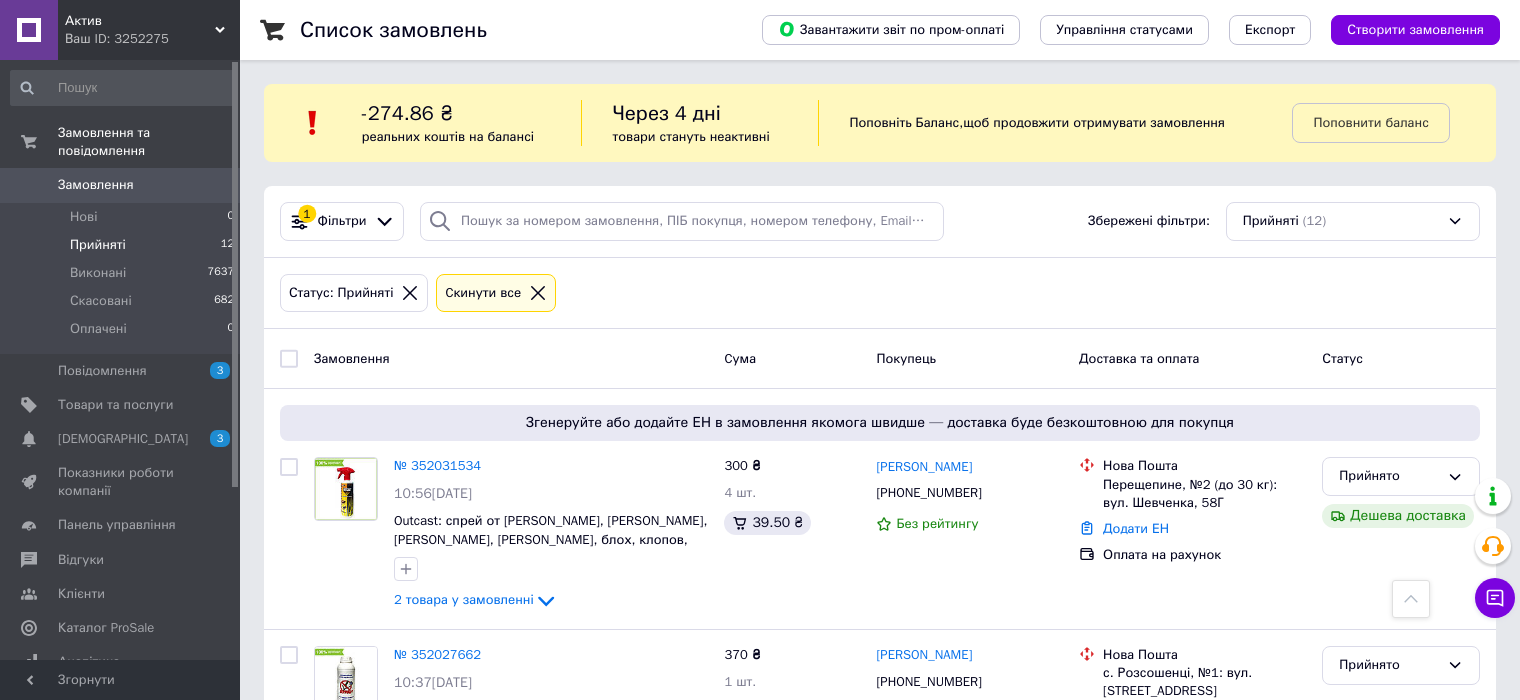 scroll, scrollTop: 2206, scrollLeft: 0, axis: vertical 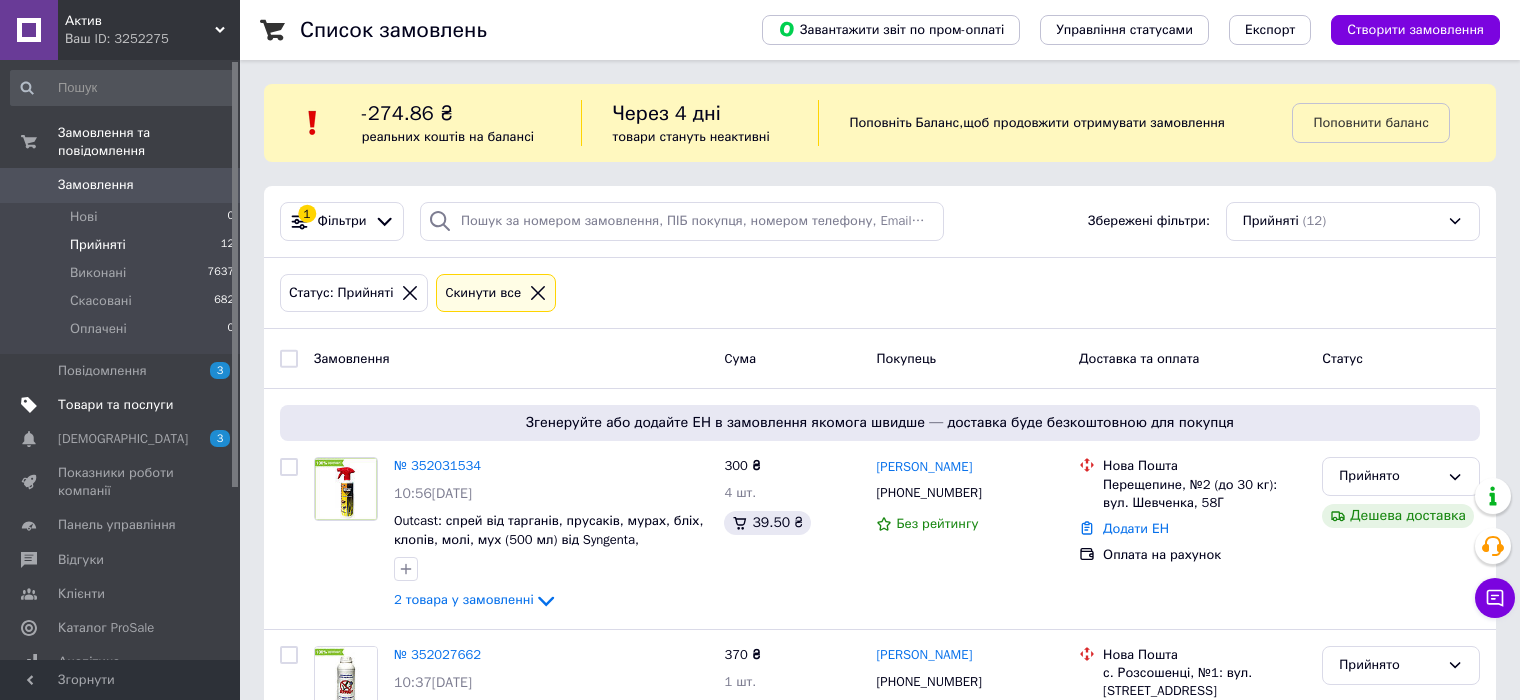 click at bounding box center (29, 405) 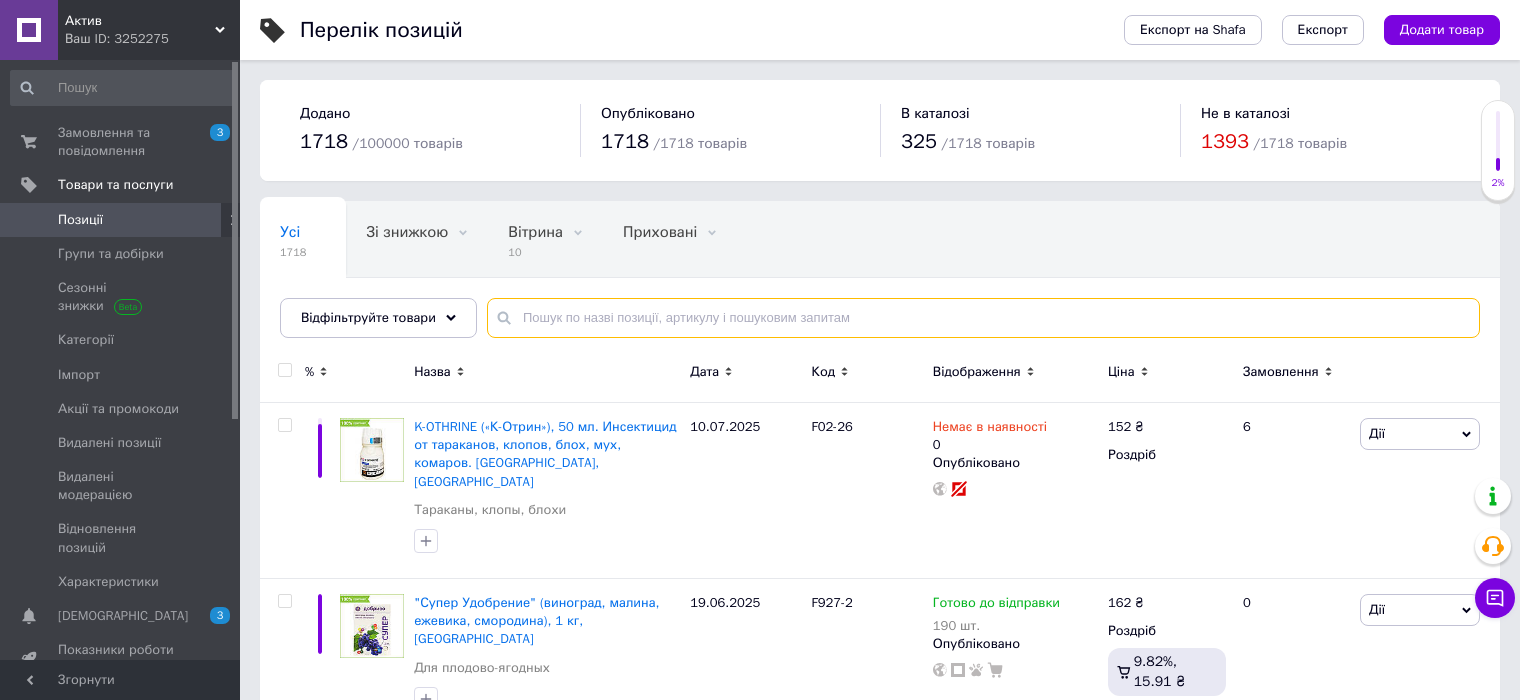 click at bounding box center (983, 318) 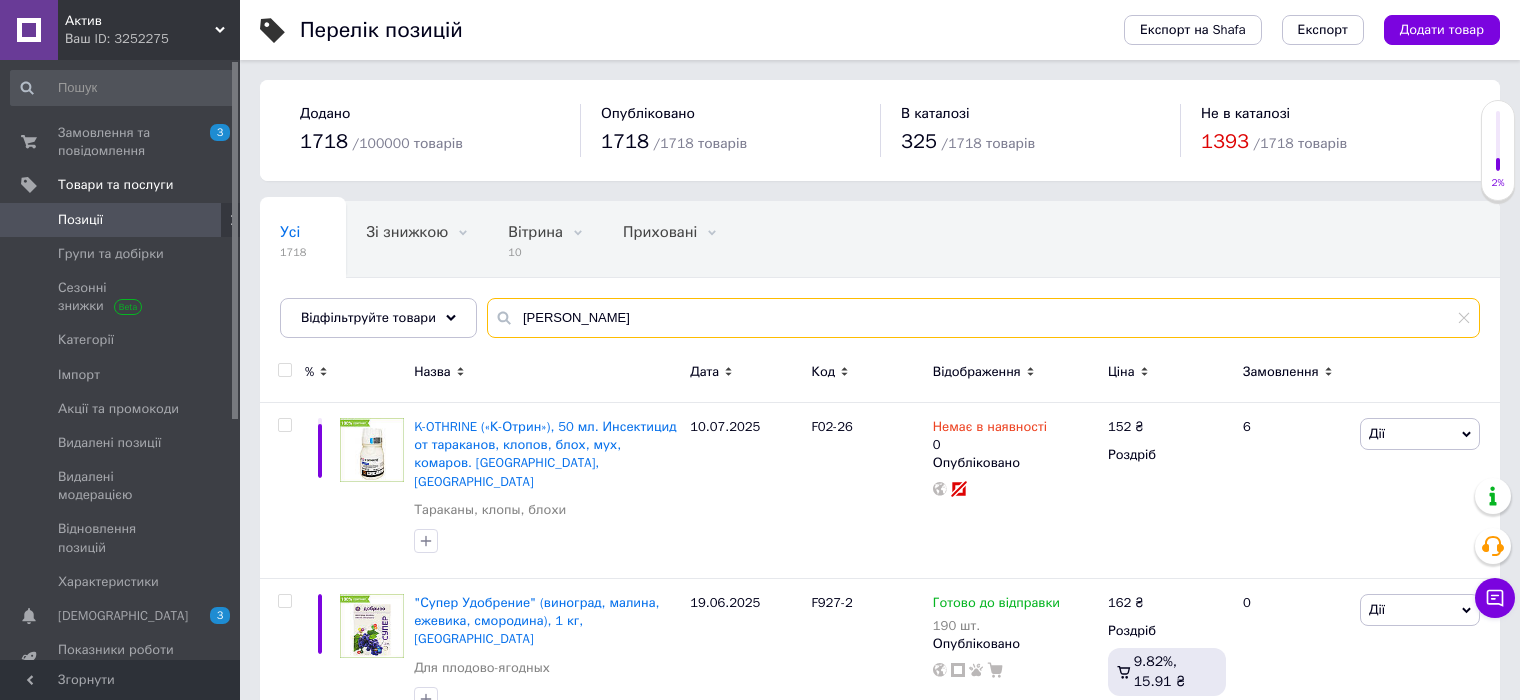type on "лінтур" 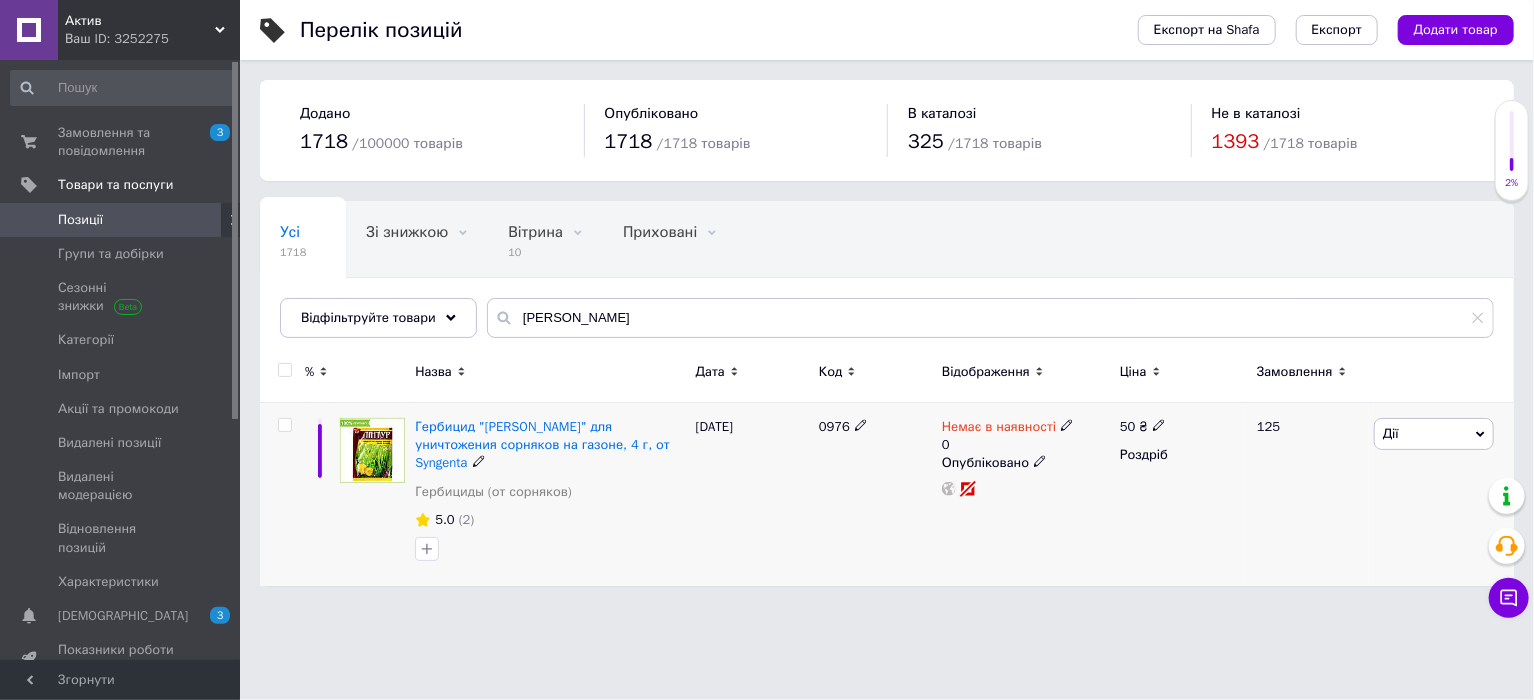 click 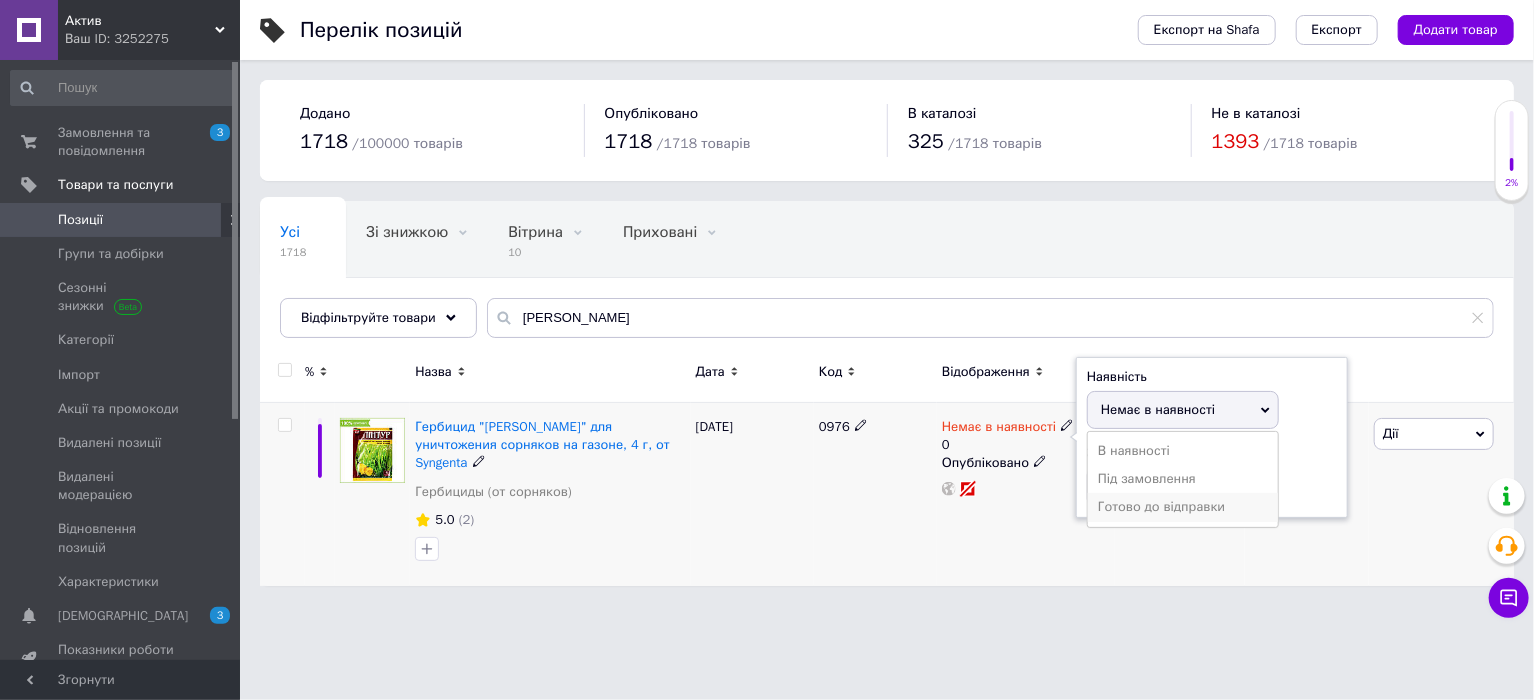 click on "Готово до відправки" at bounding box center (1183, 507) 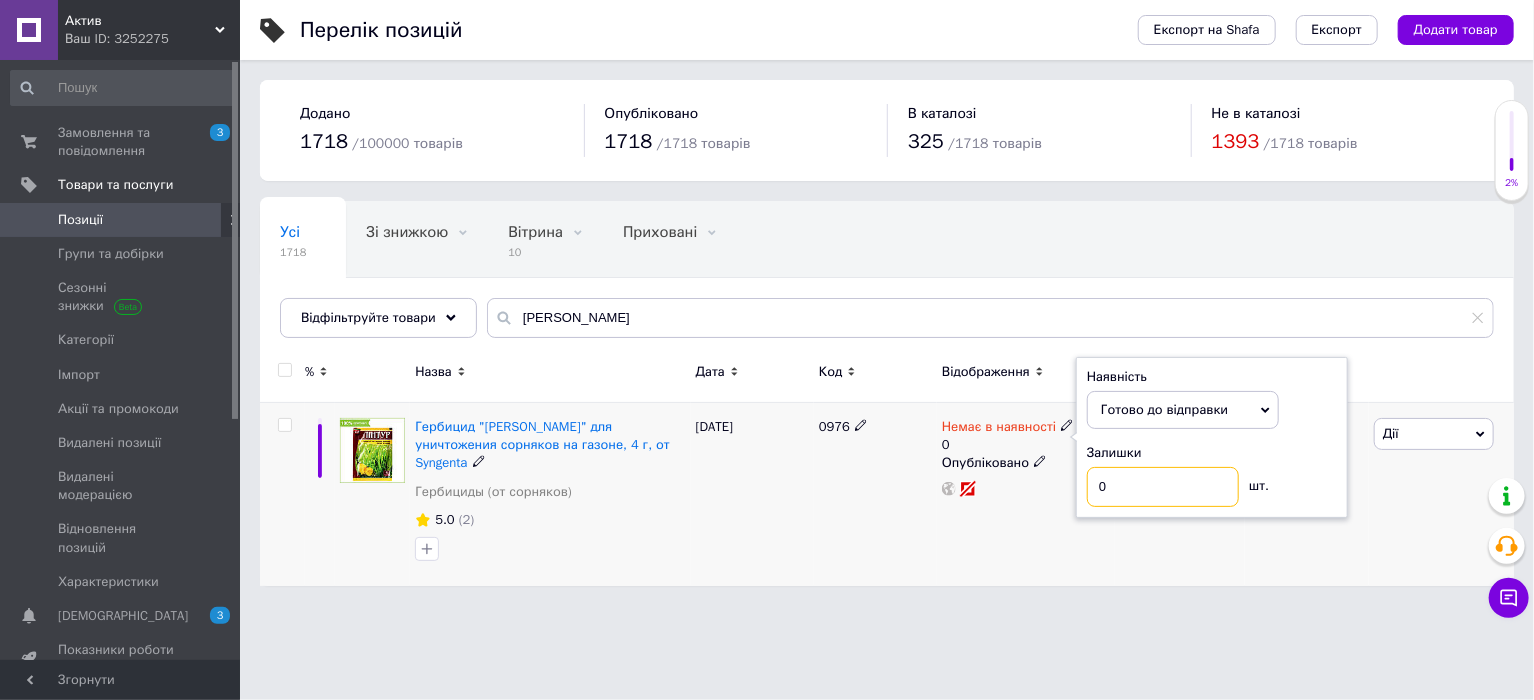 click on "0" at bounding box center (1163, 487) 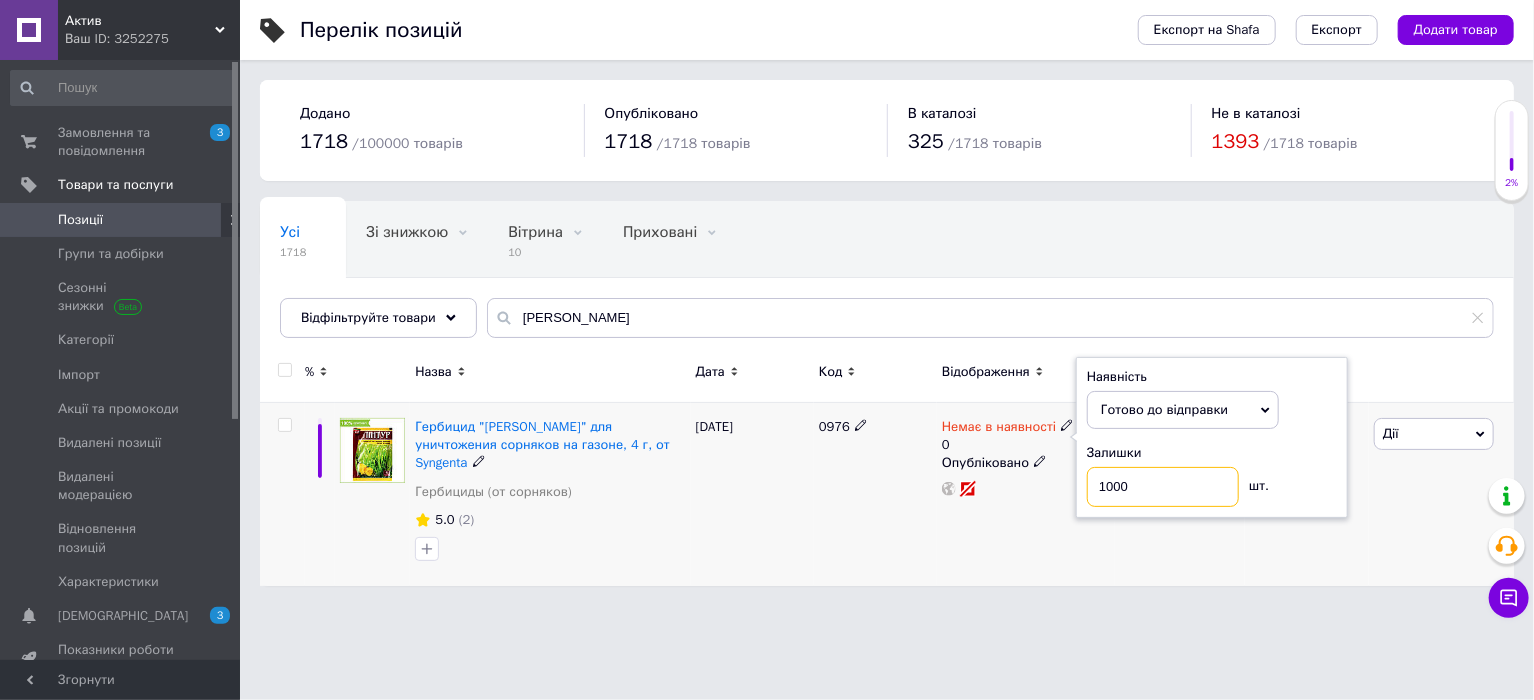 type on "1000" 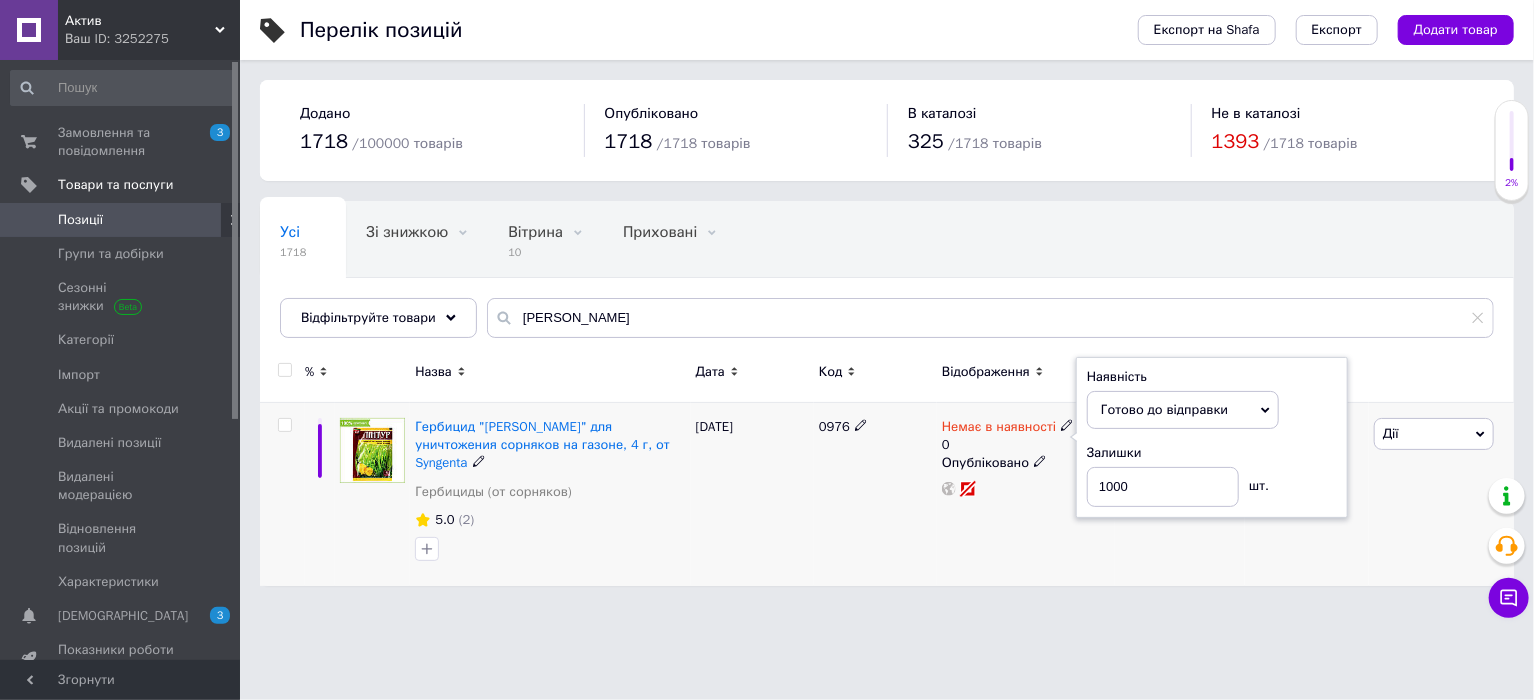 click on "Немає в наявності 0 Наявність Готово до відправки В наявності Немає в наявності Під замовлення Залишки 1000 шт. Опубліковано" at bounding box center (1026, 495) 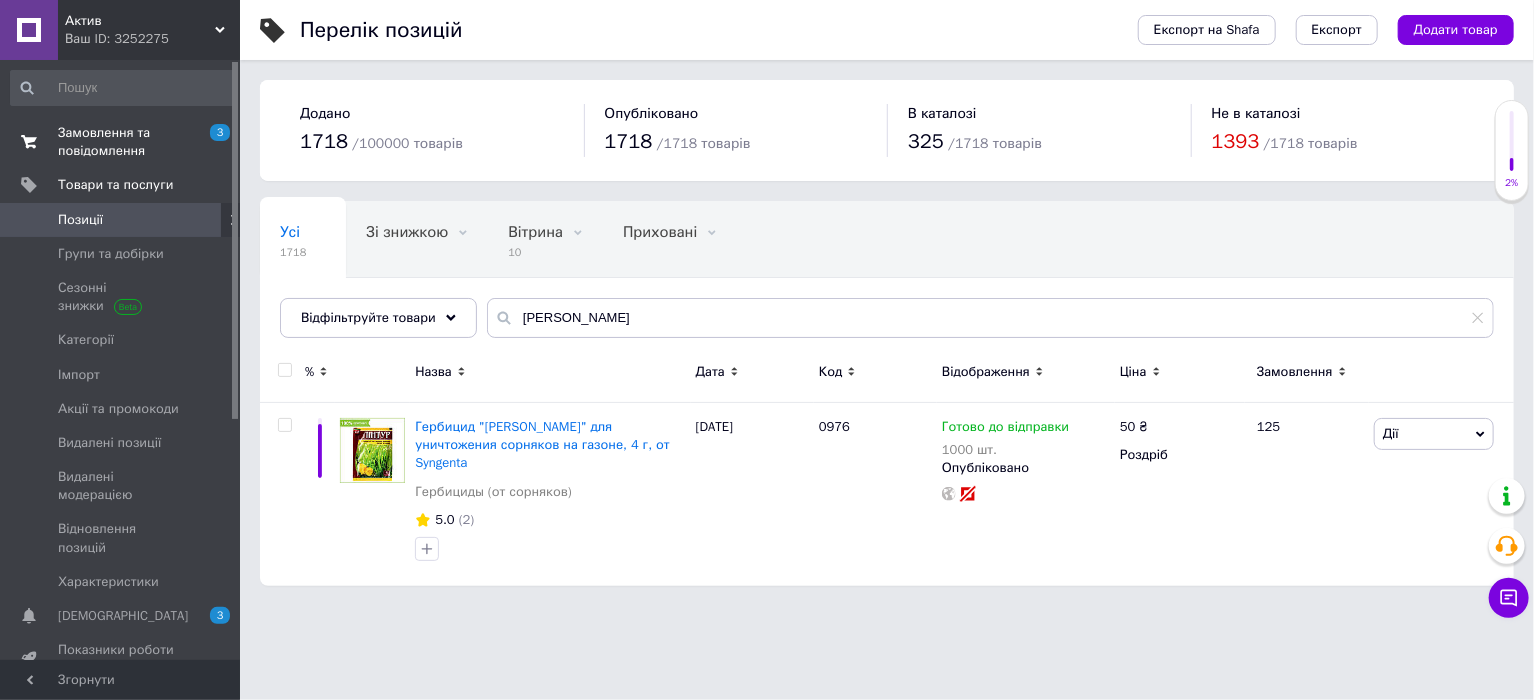 click on "Замовлення та повідомлення" at bounding box center (121, 142) 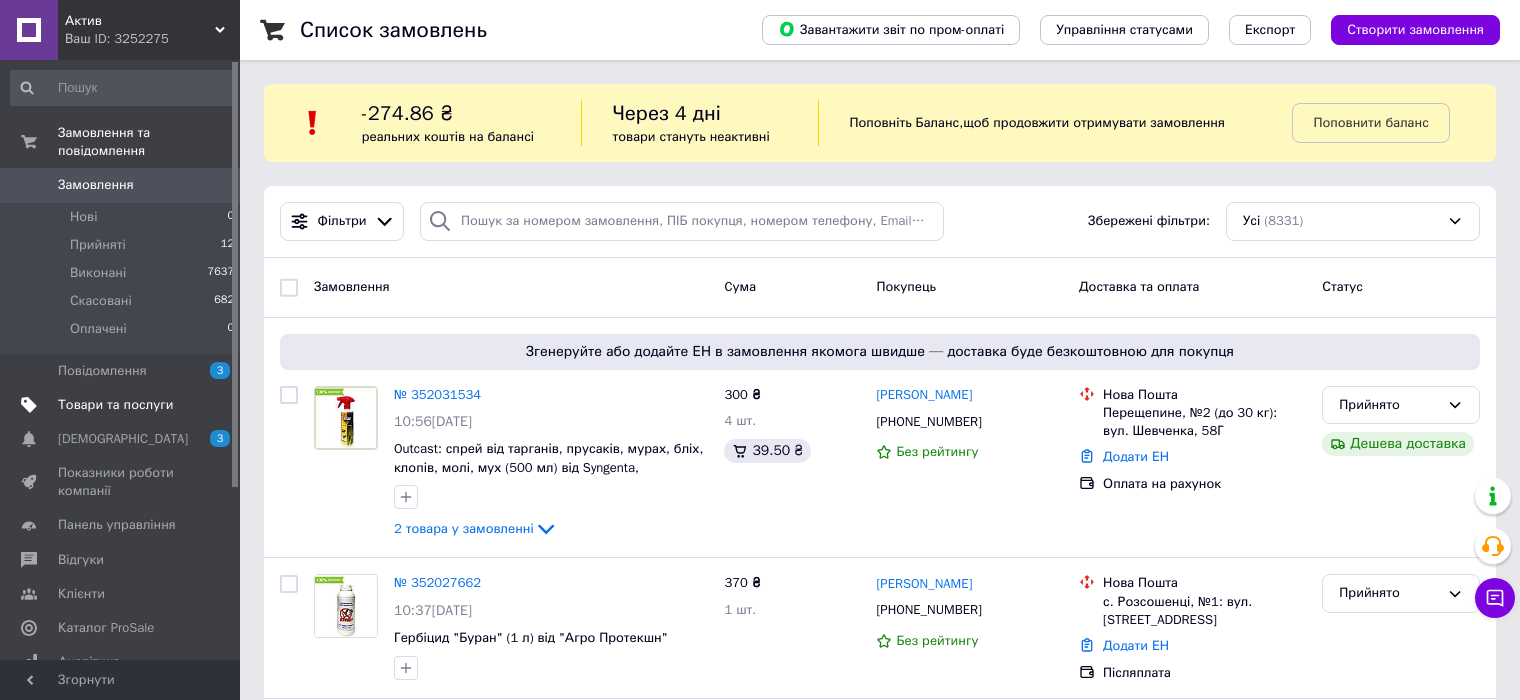 click on "Товари та послуги" at bounding box center (115, 405) 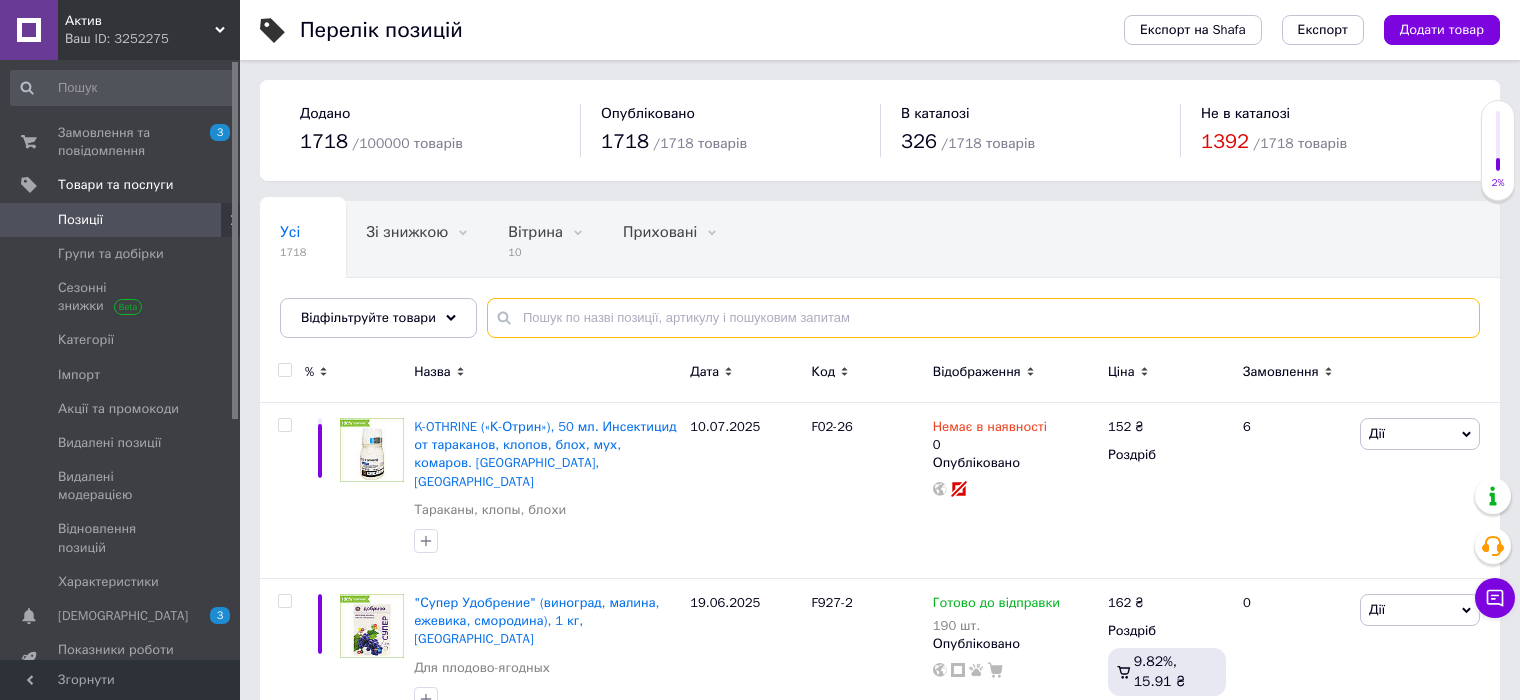 click at bounding box center (983, 318) 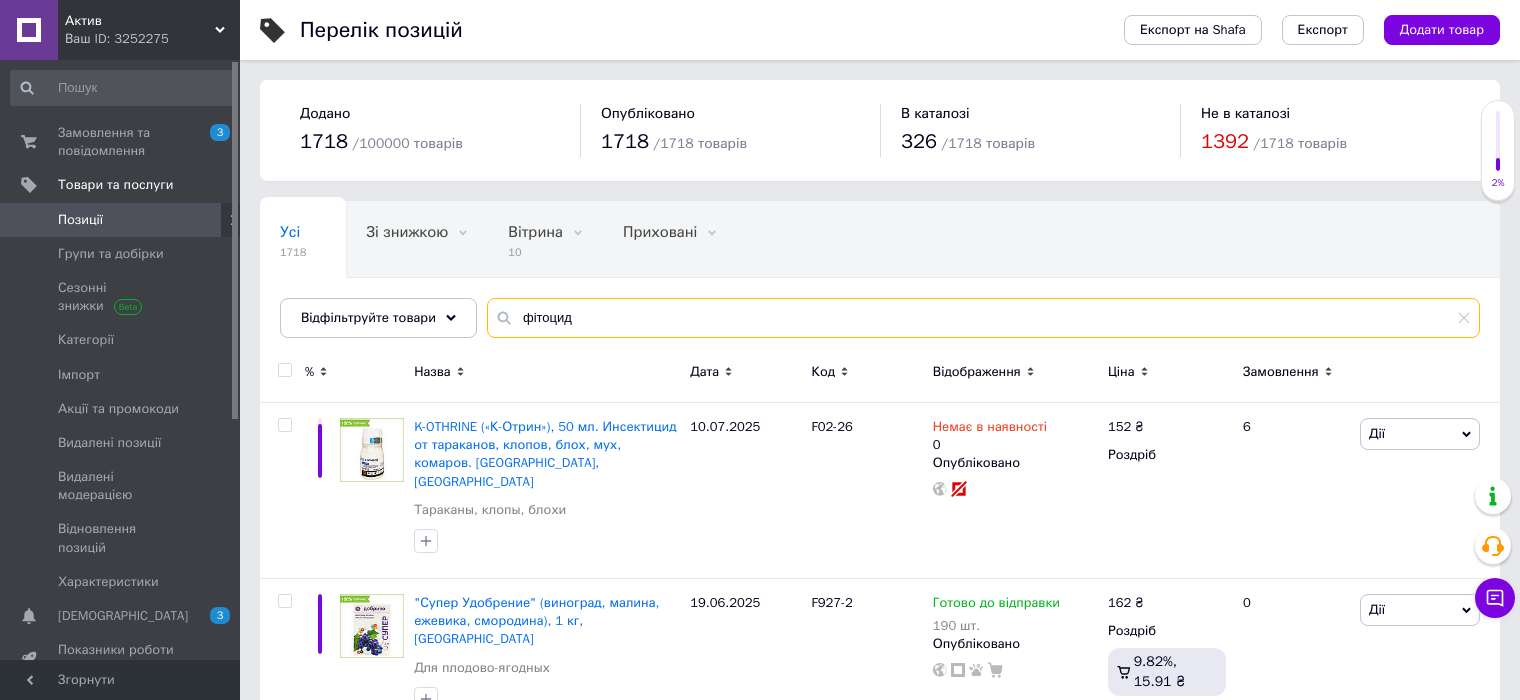 type on "фітоцид" 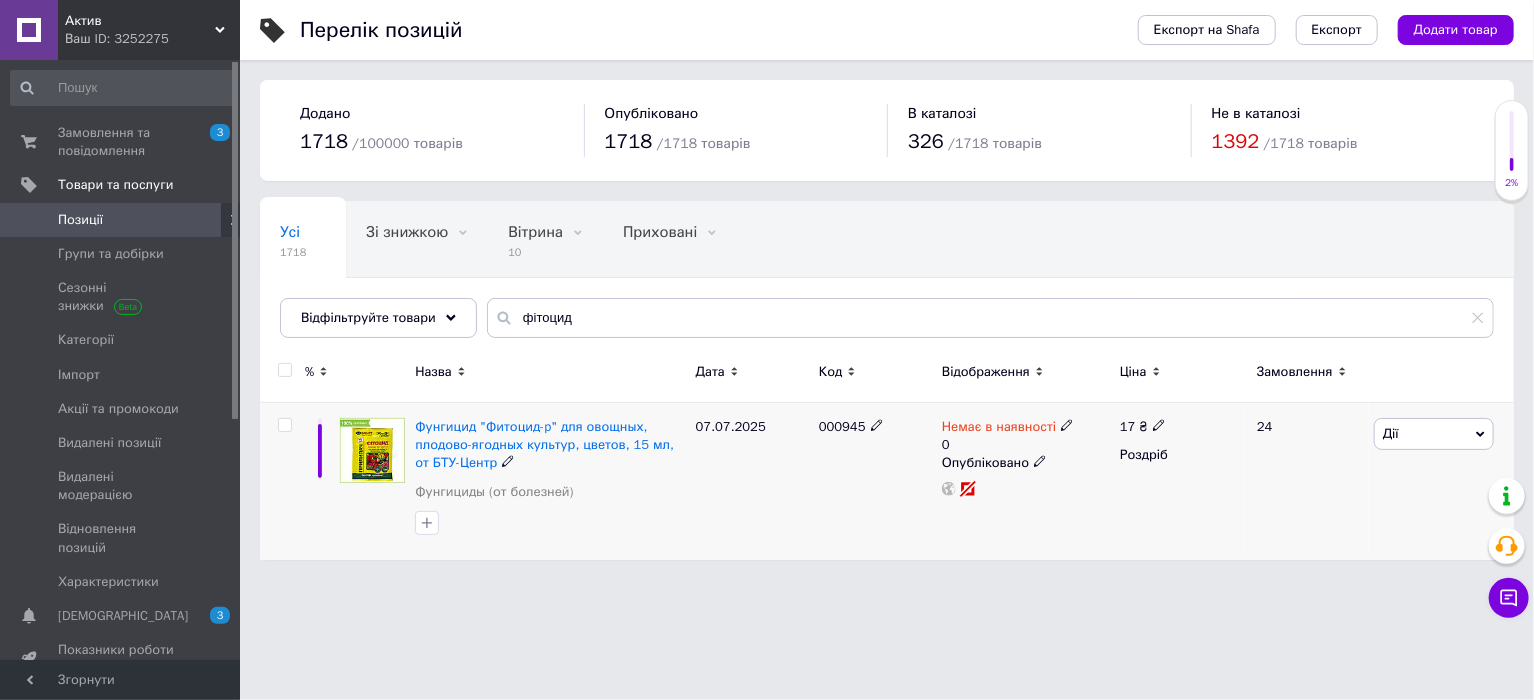click 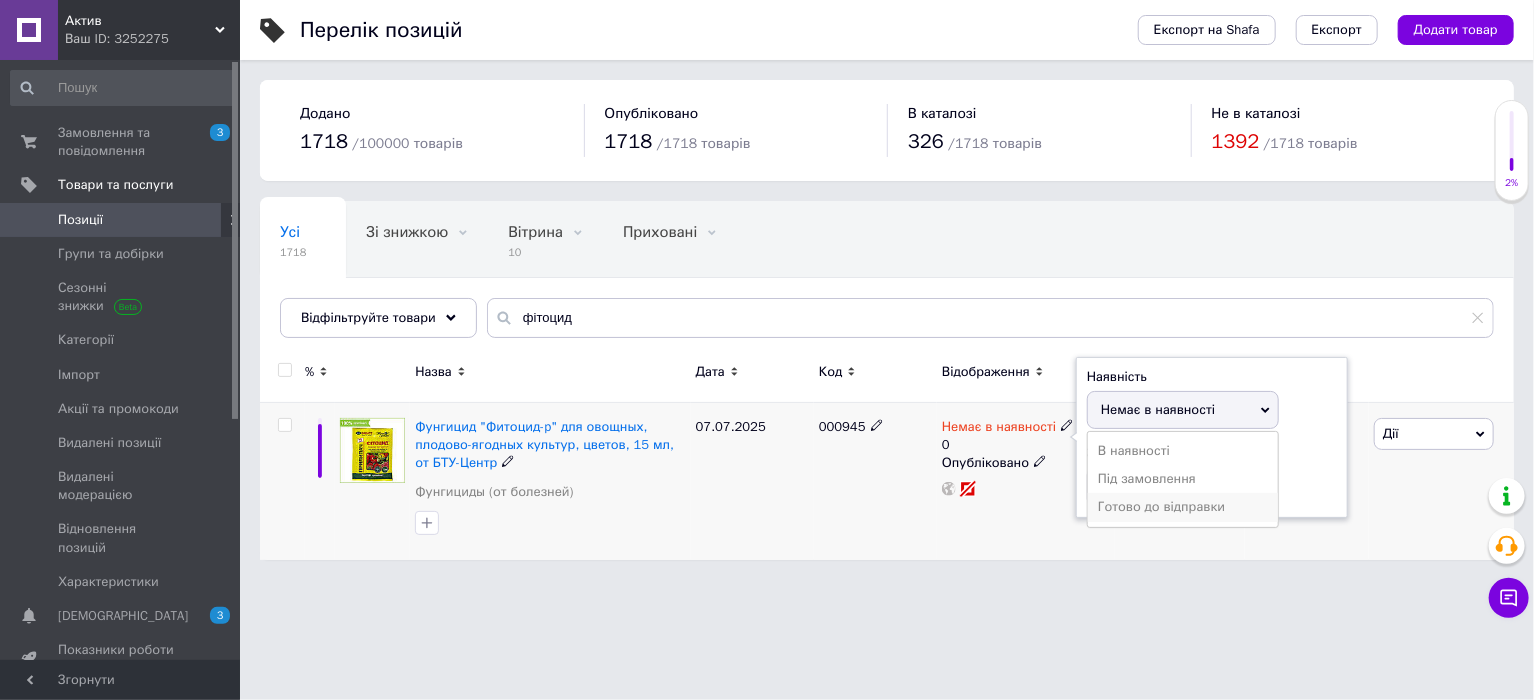 click on "Готово до відправки" at bounding box center (1183, 507) 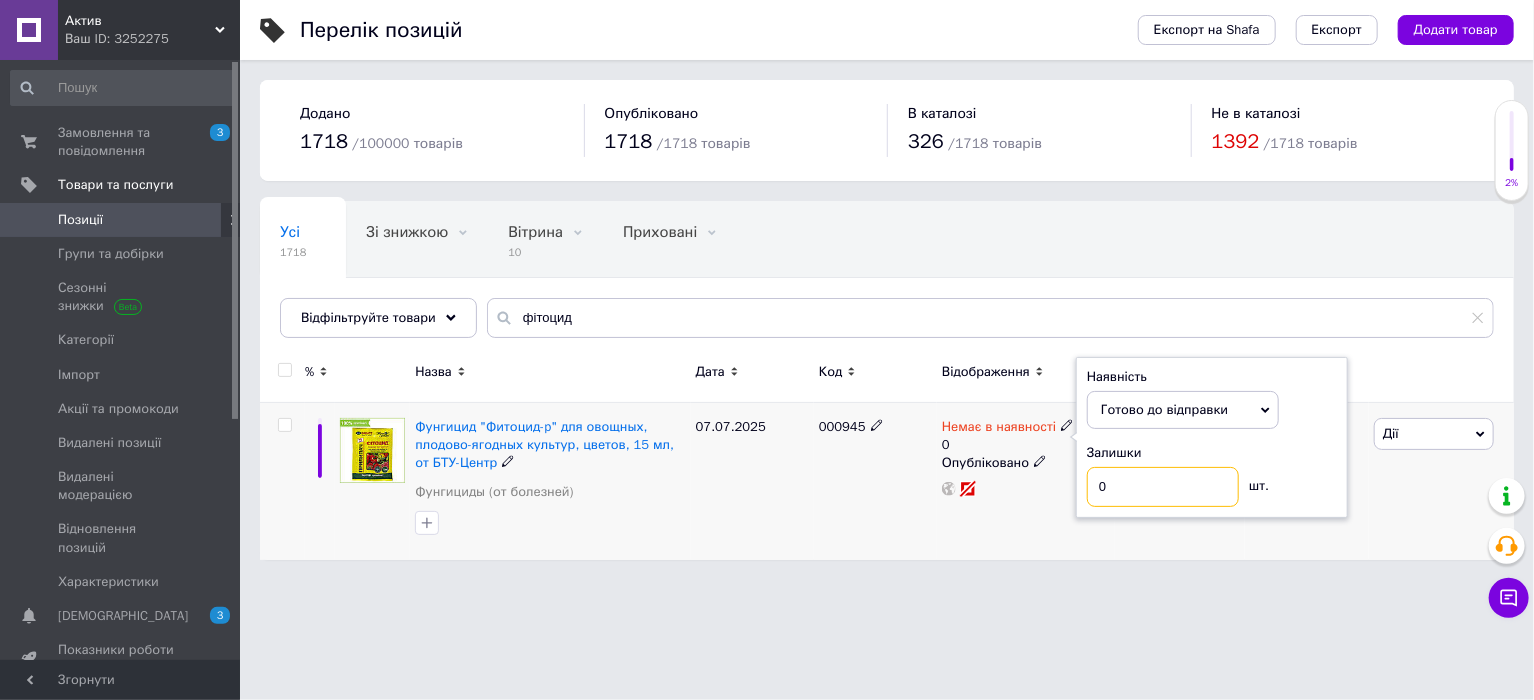 click on "0" at bounding box center (1163, 487) 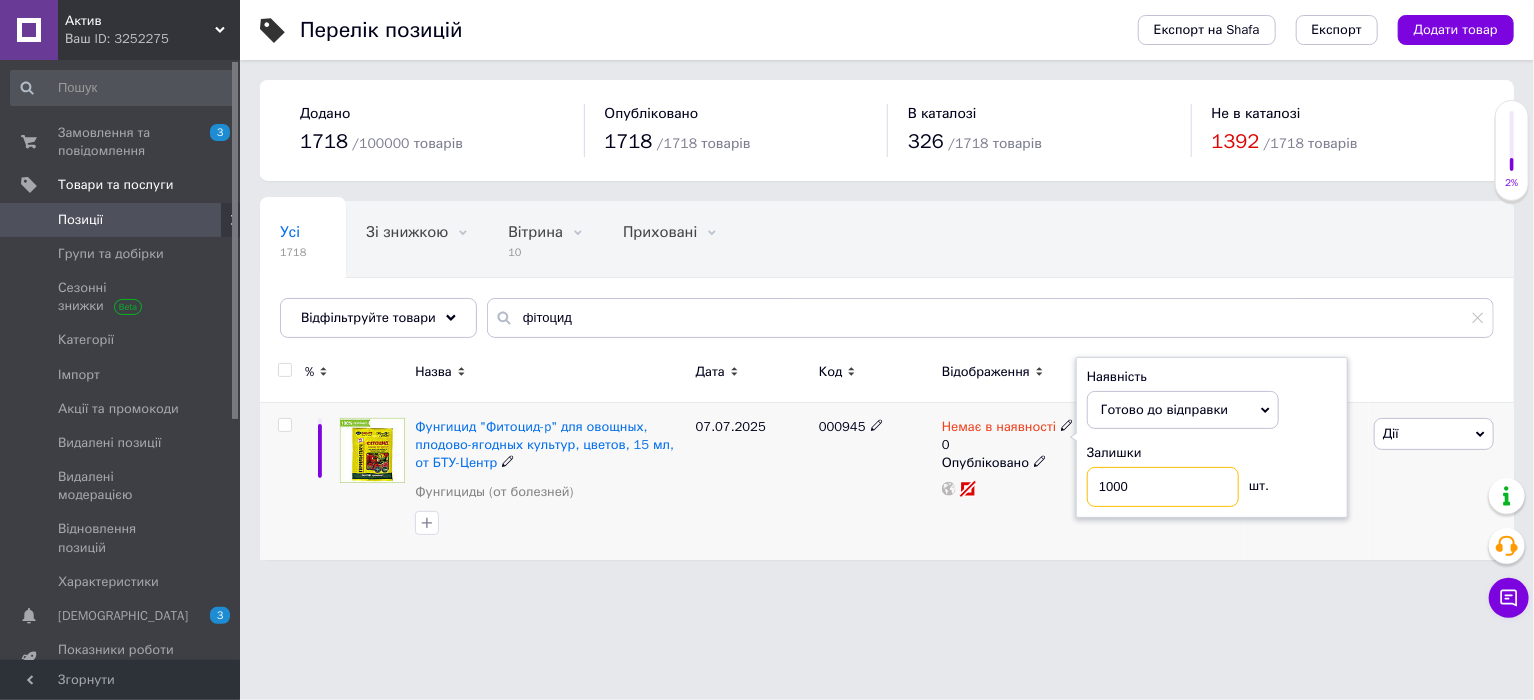 type on "1000" 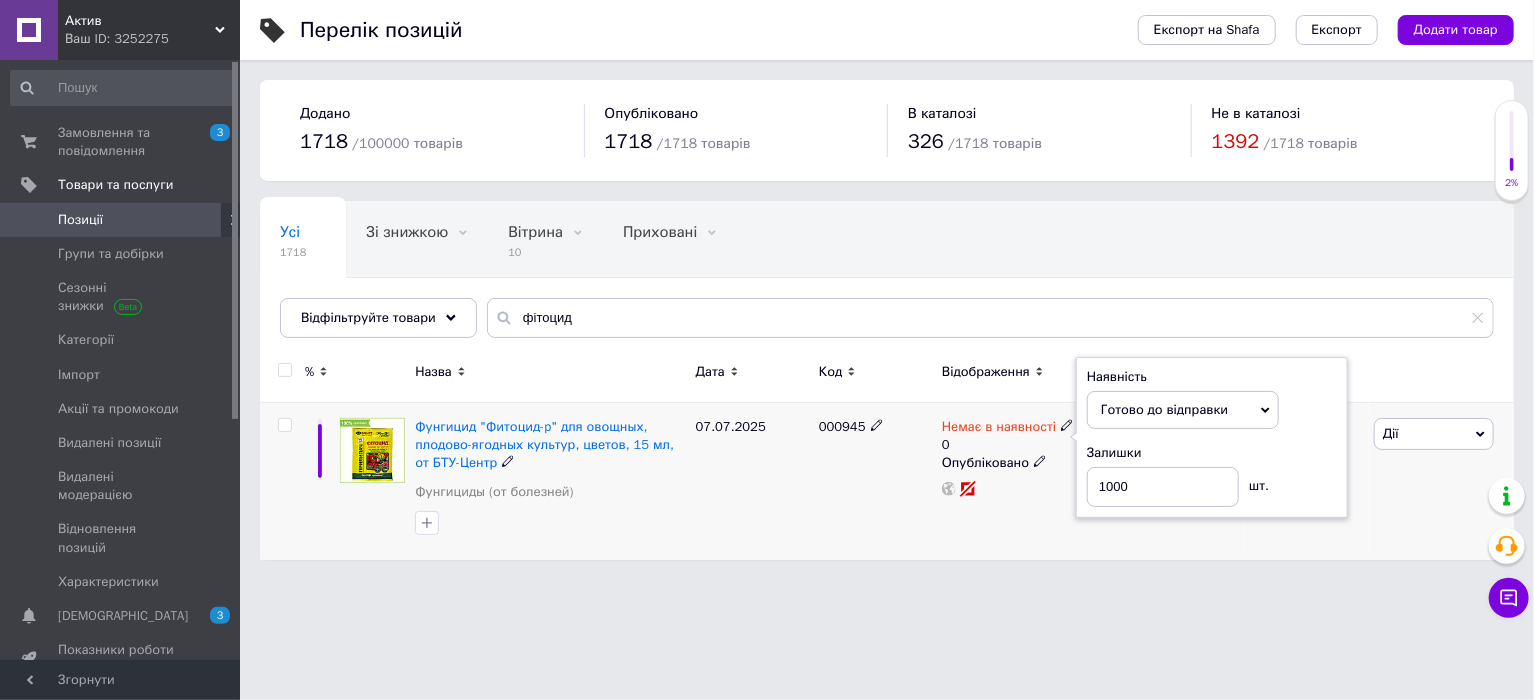 click on "Немає в наявності 0 Наявність Готово до відправки В наявності Немає в наявності Під замовлення Залишки 1000 шт. Опубліковано" at bounding box center (1026, 481) 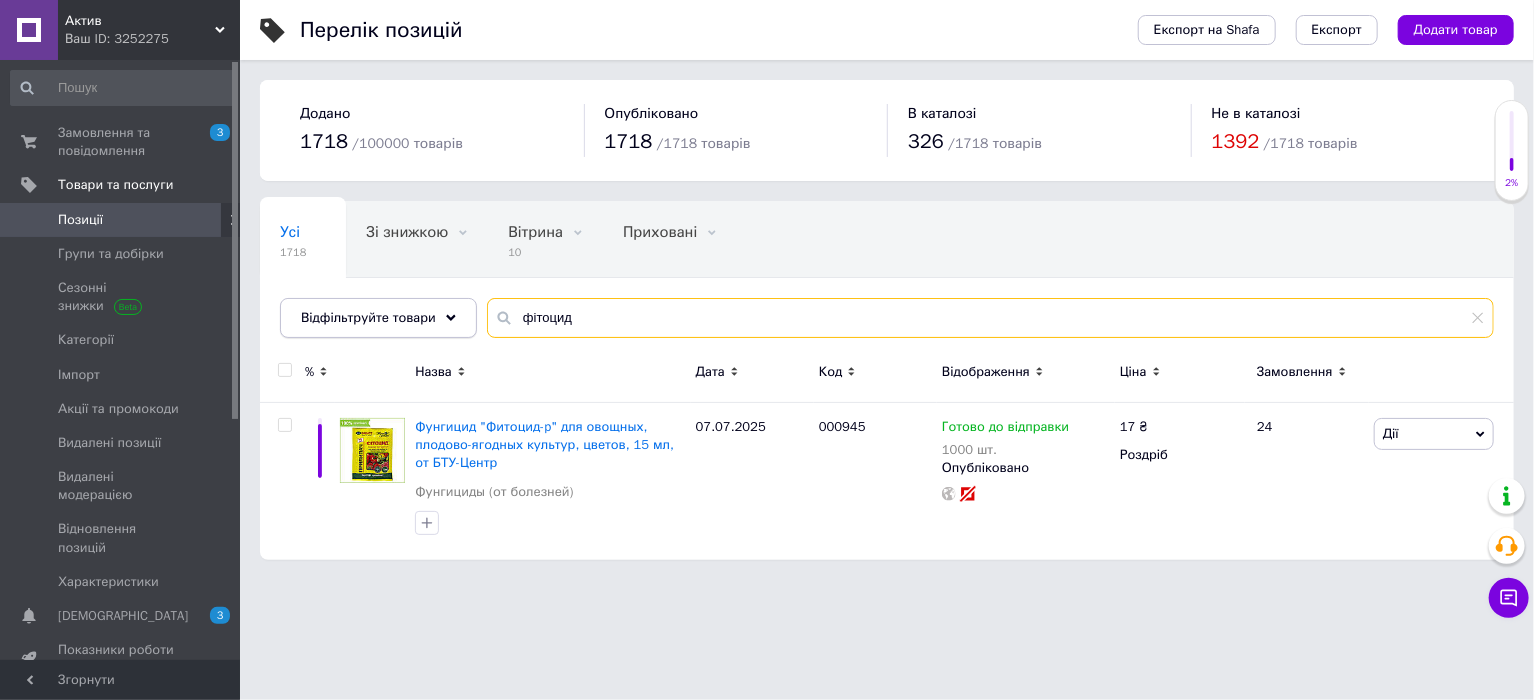 drag, startPoint x: 633, startPoint y: 329, endPoint x: 350, endPoint y: 329, distance: 283 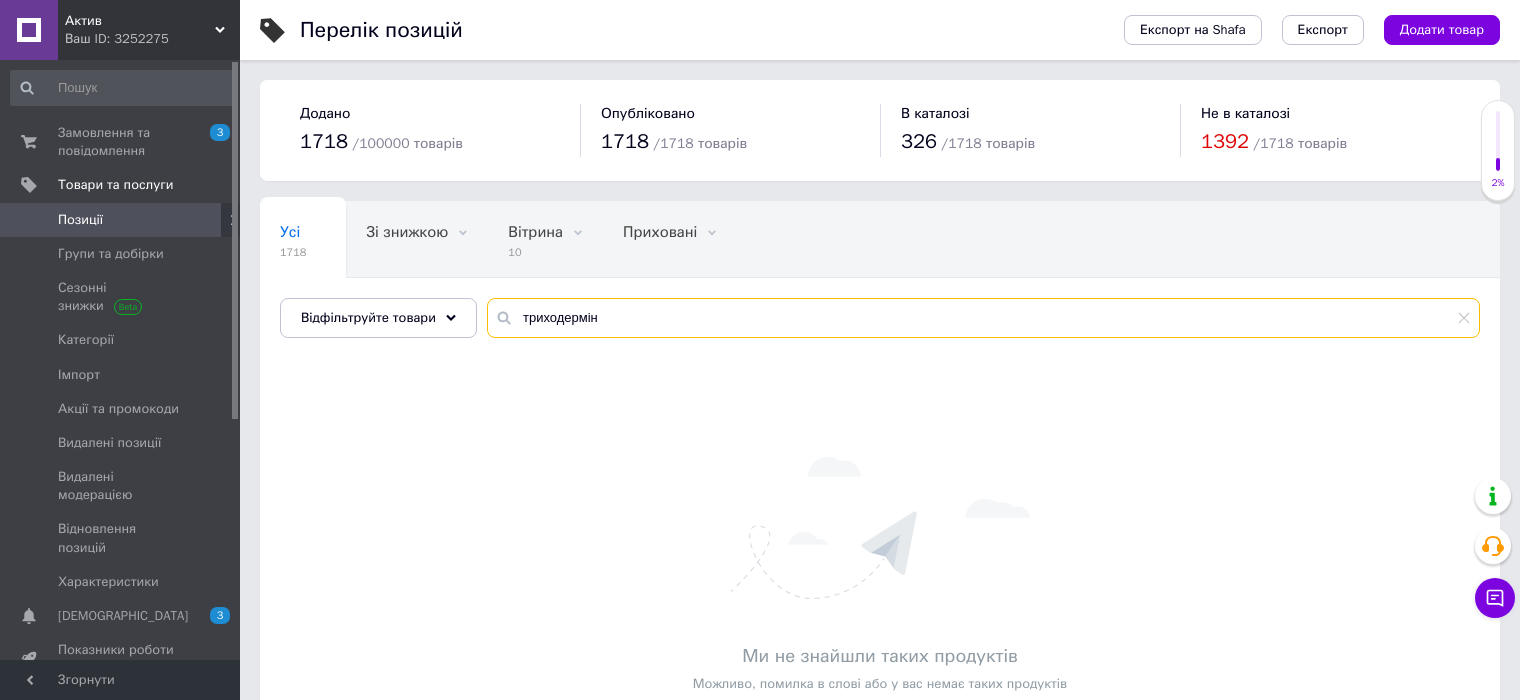 type on "триходермін" 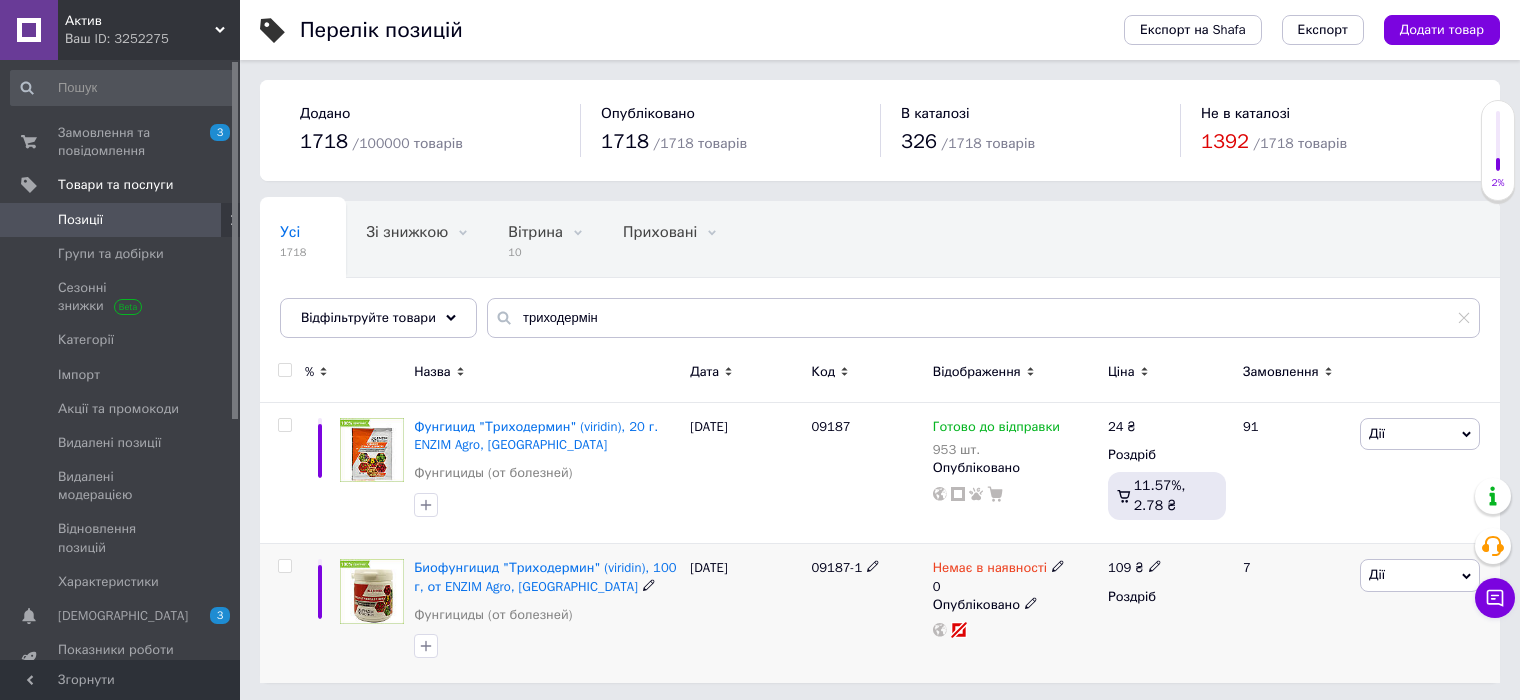 click 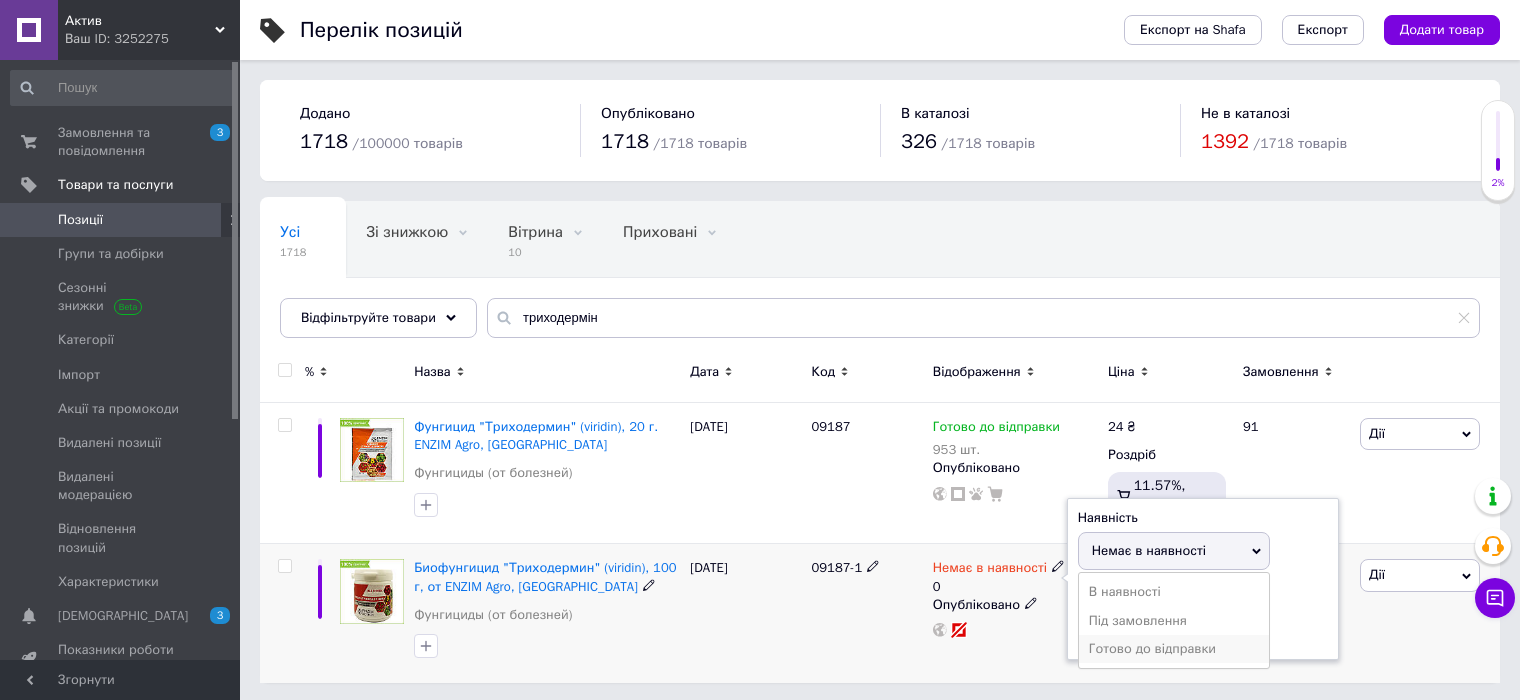 click on "Готово до відправки" at bounding box center [1174, 649] 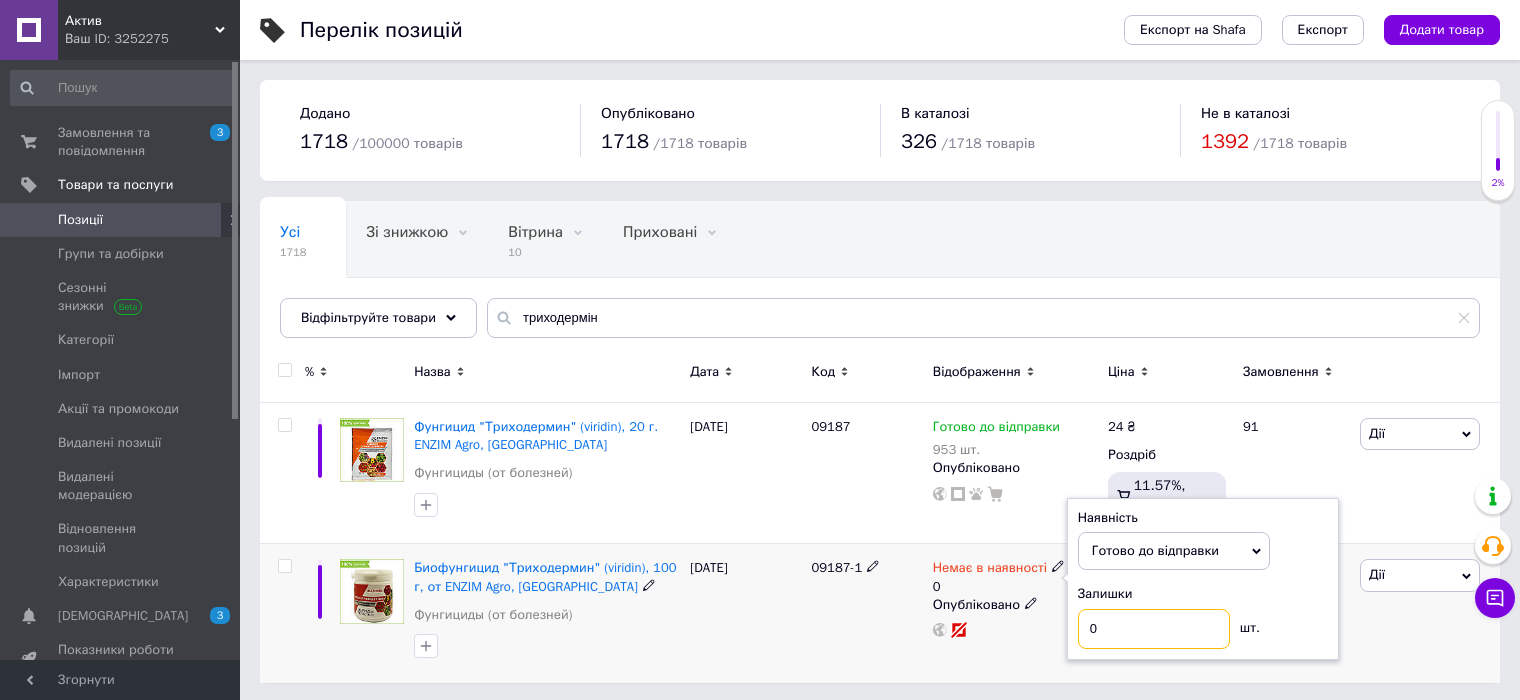 click on "0" at bounding box center [1154, 629] 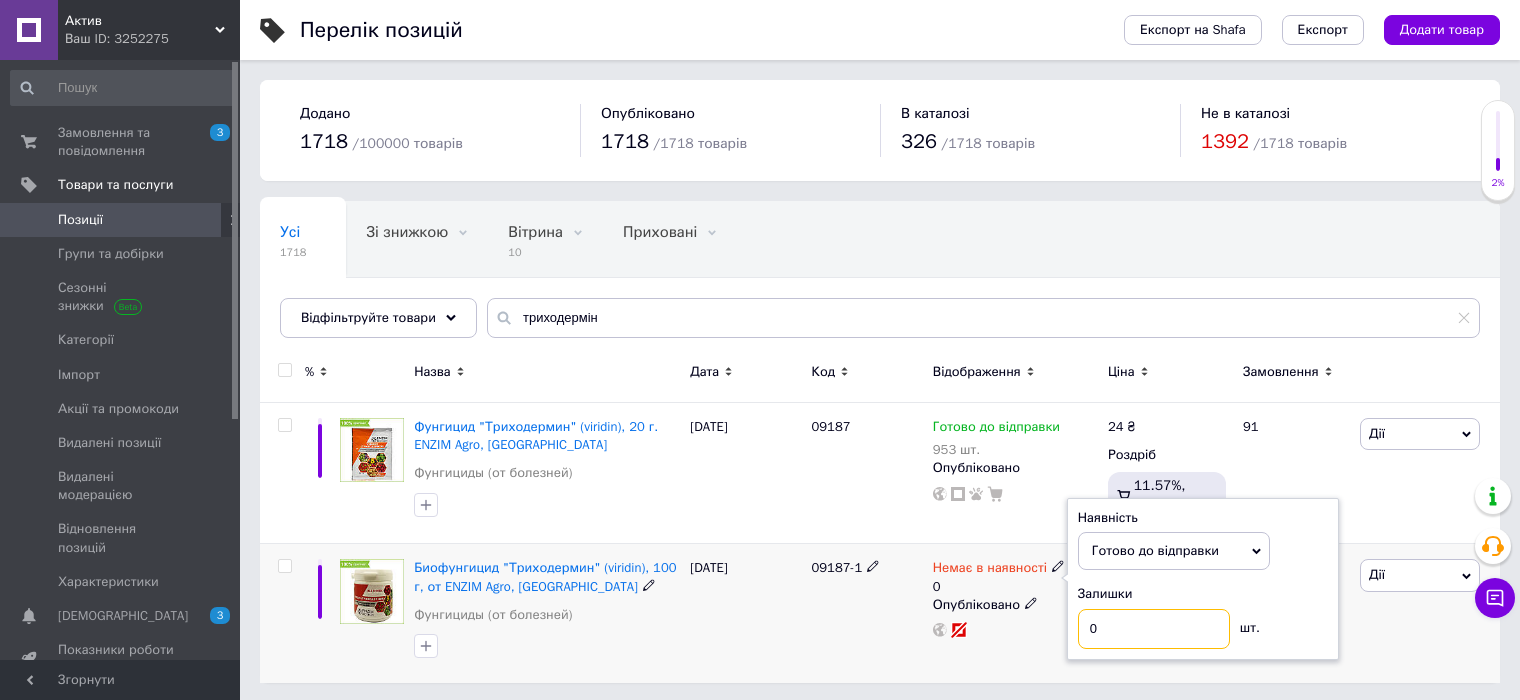 click on "0" at bounding box center [1154, 629] 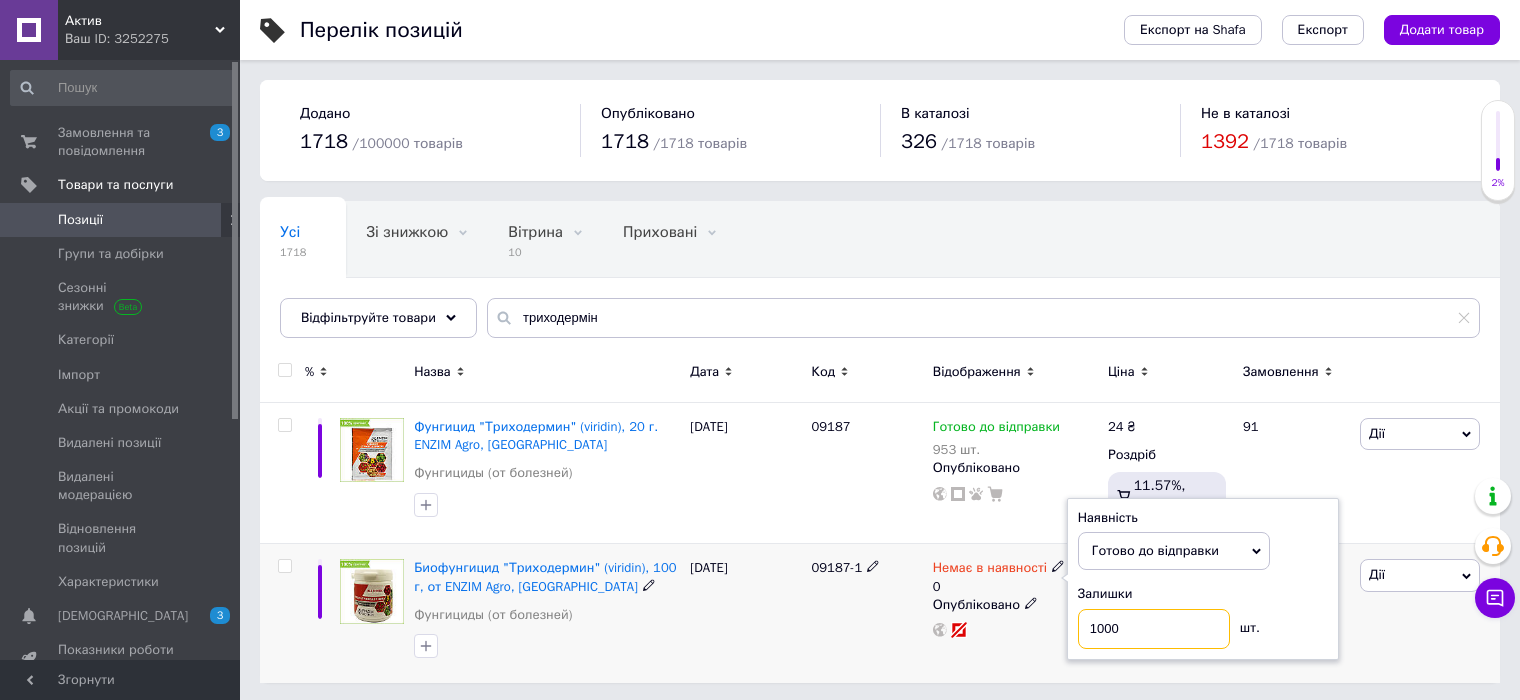 type on "1000" 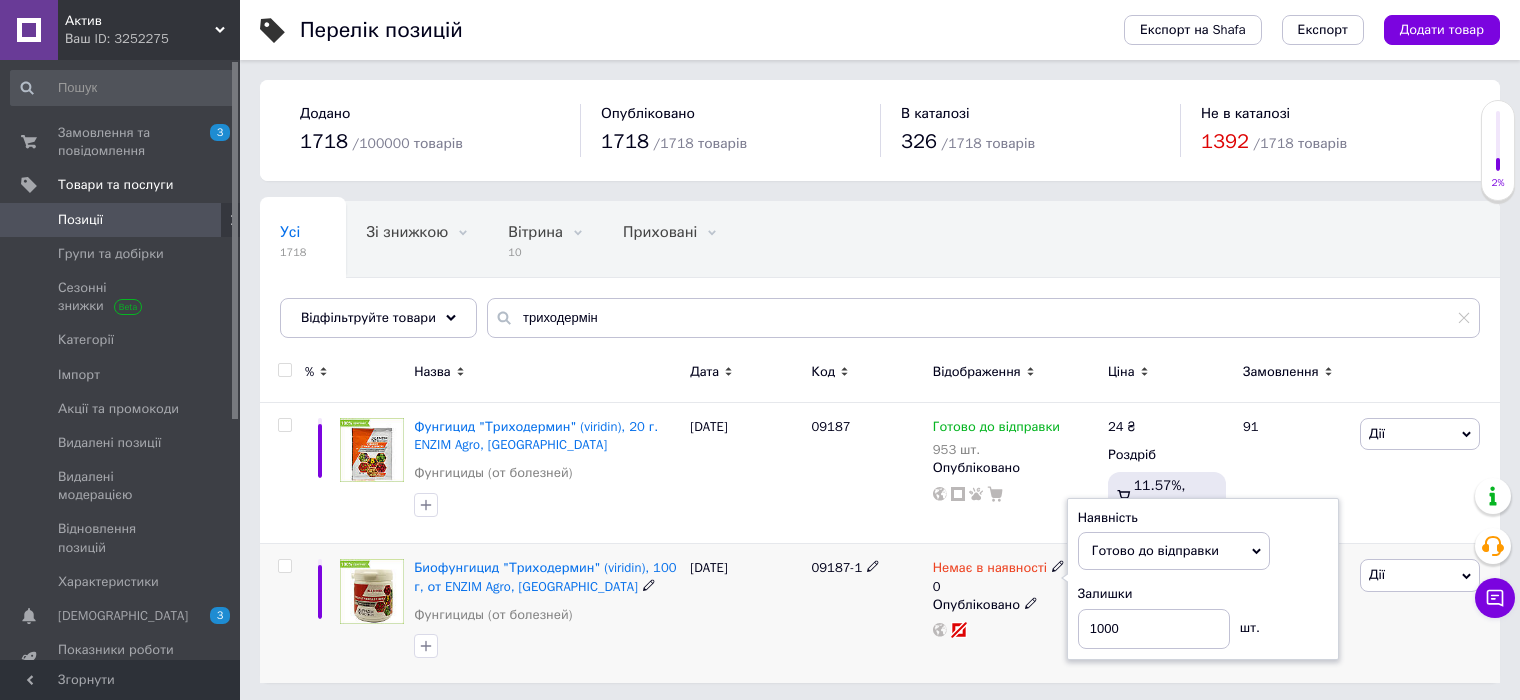 click on "Немає в наявності 0 Наявність Готово до відправки В наявності Немає в наявності Під замовлення Залишки 1000 шт. Опубліковано" at bounding box center [1015, 613] 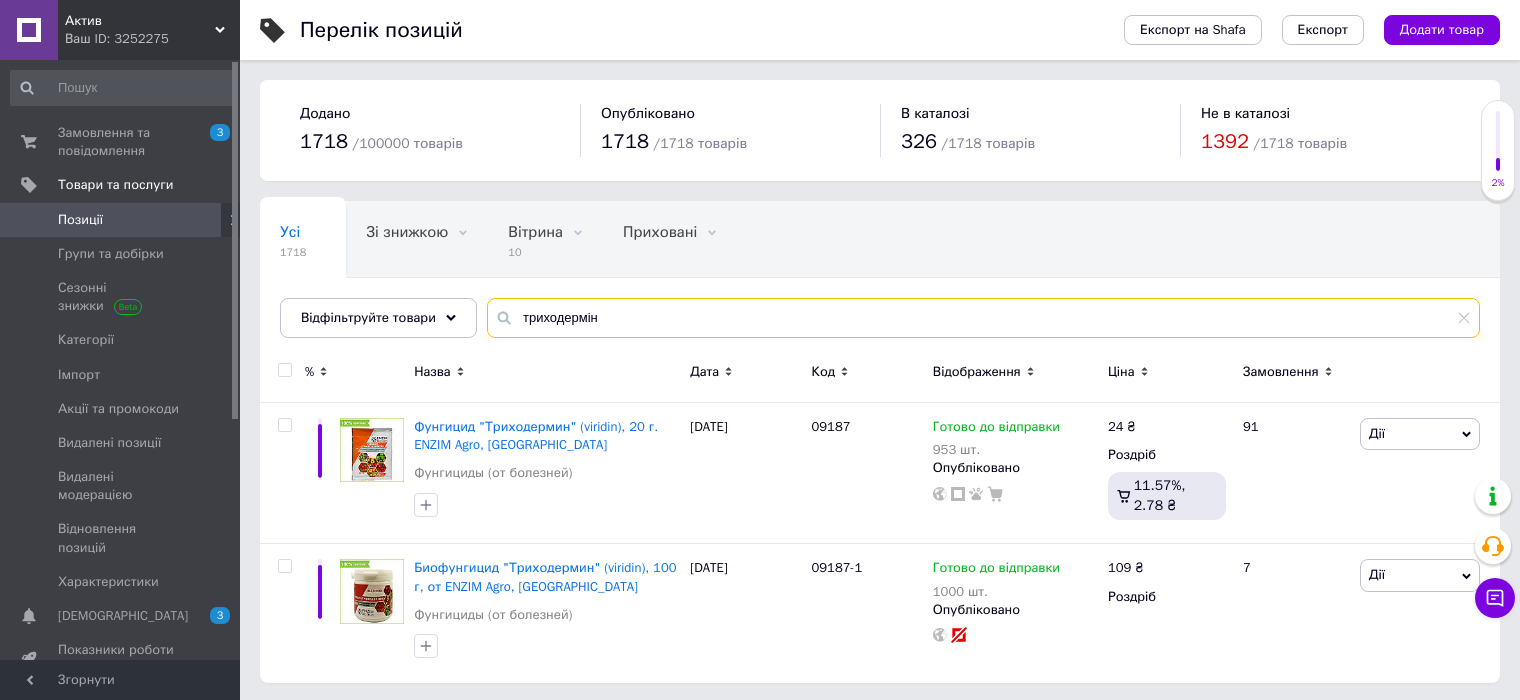 drag, startPoint x: 615, startPoint y: 329, endPoint x: 429, endPoint y: 338, distance: 186.21762 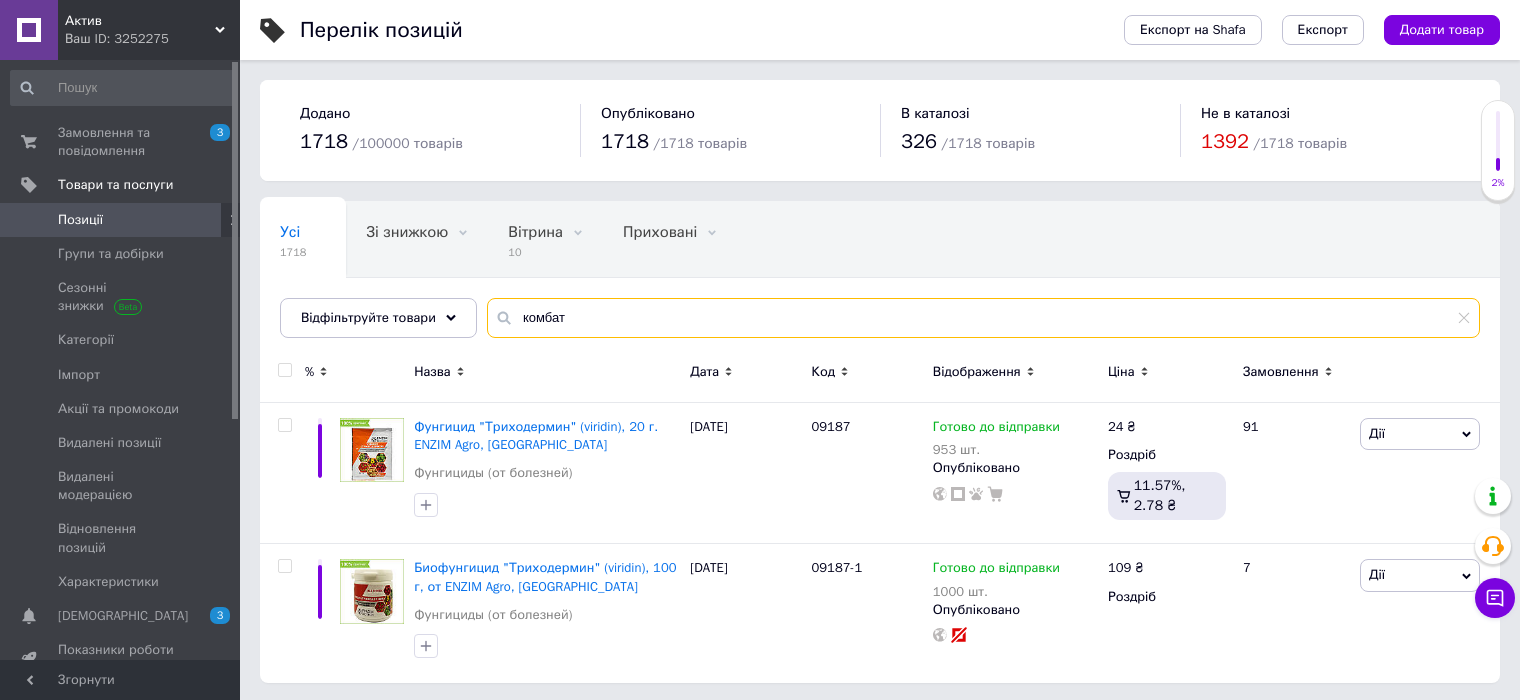 type on "комбат" 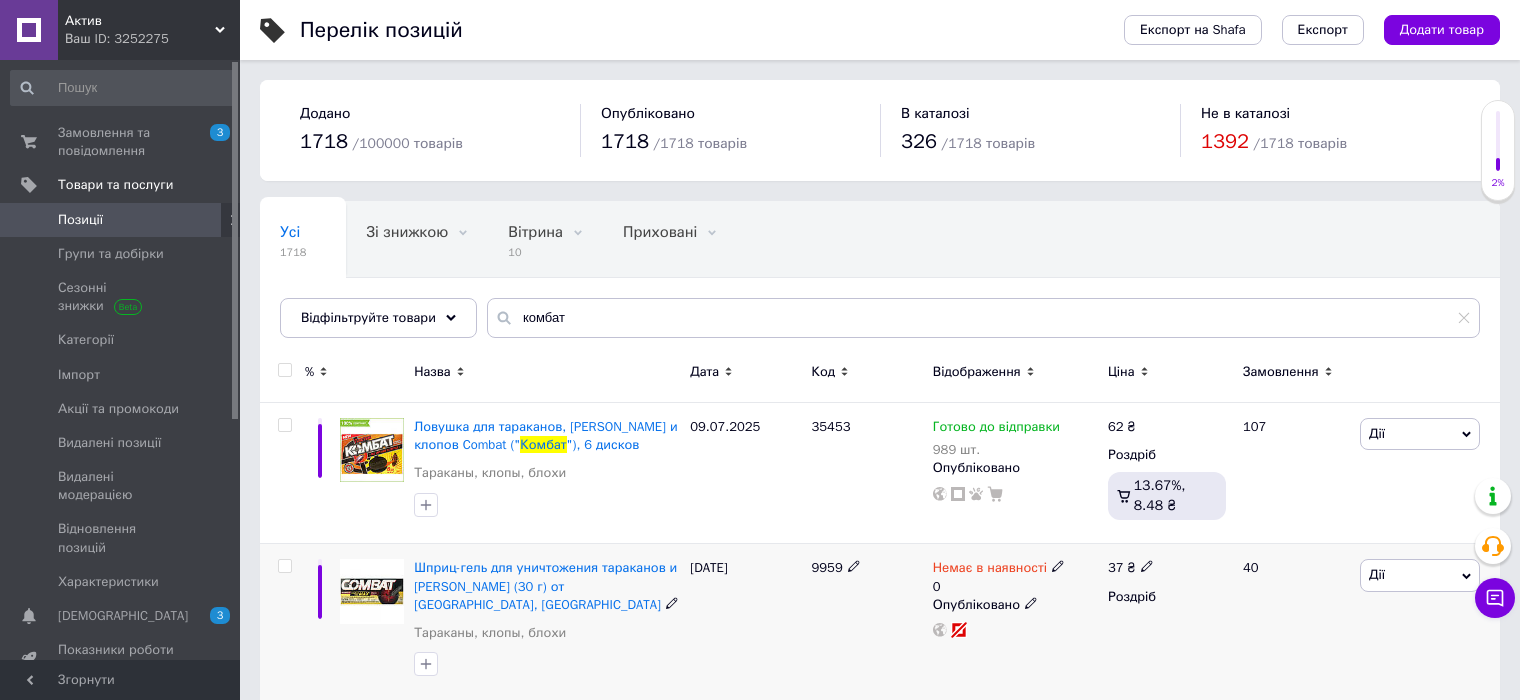 click 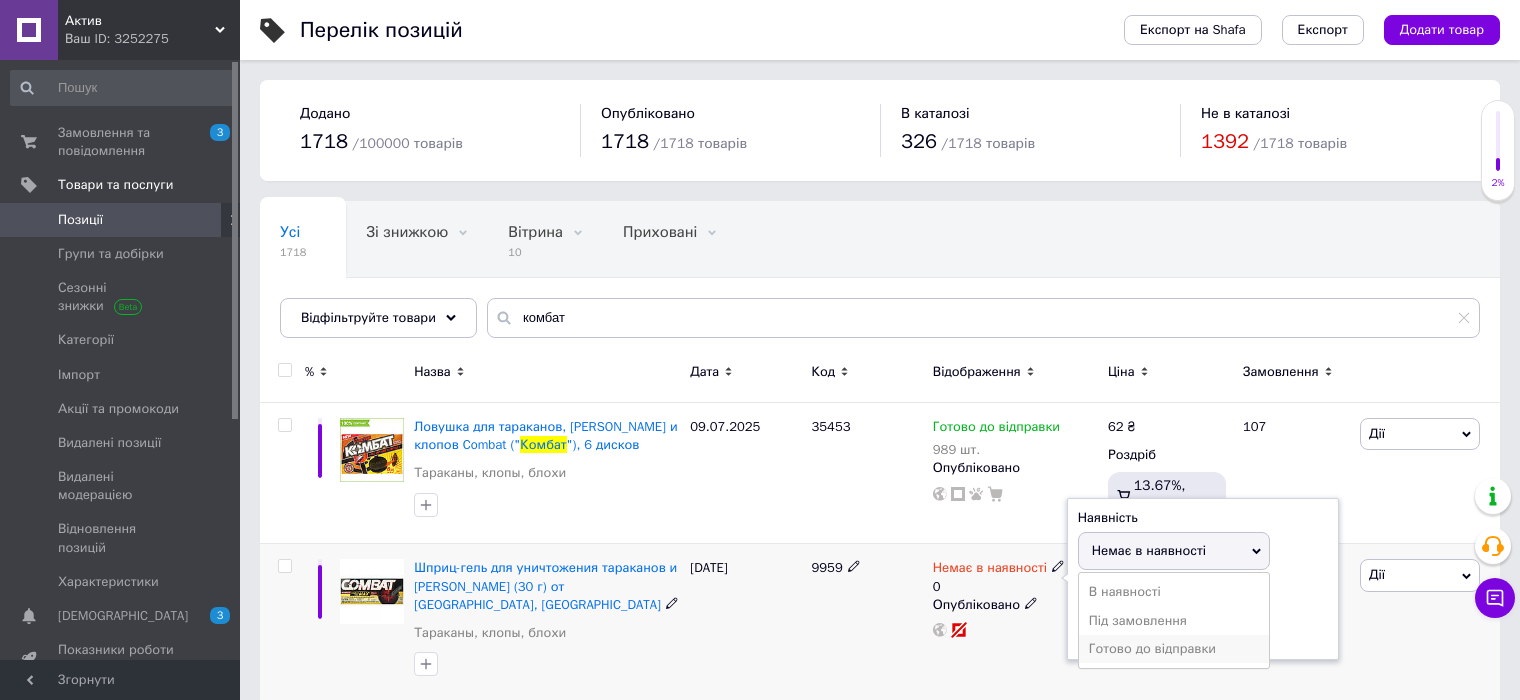 click on "Готово до відправки" at bounding box center (1174, 649) 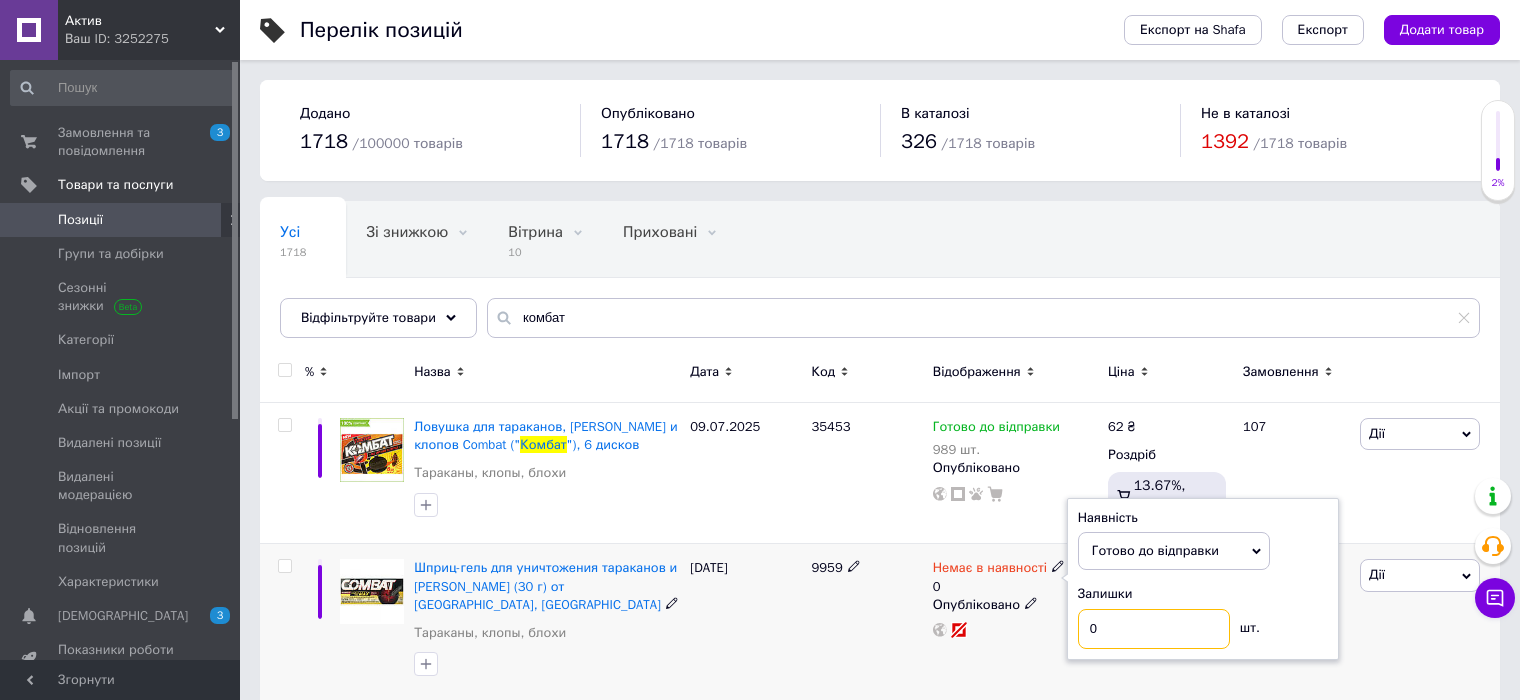 click on "0" at bounding box center [1154, 629] 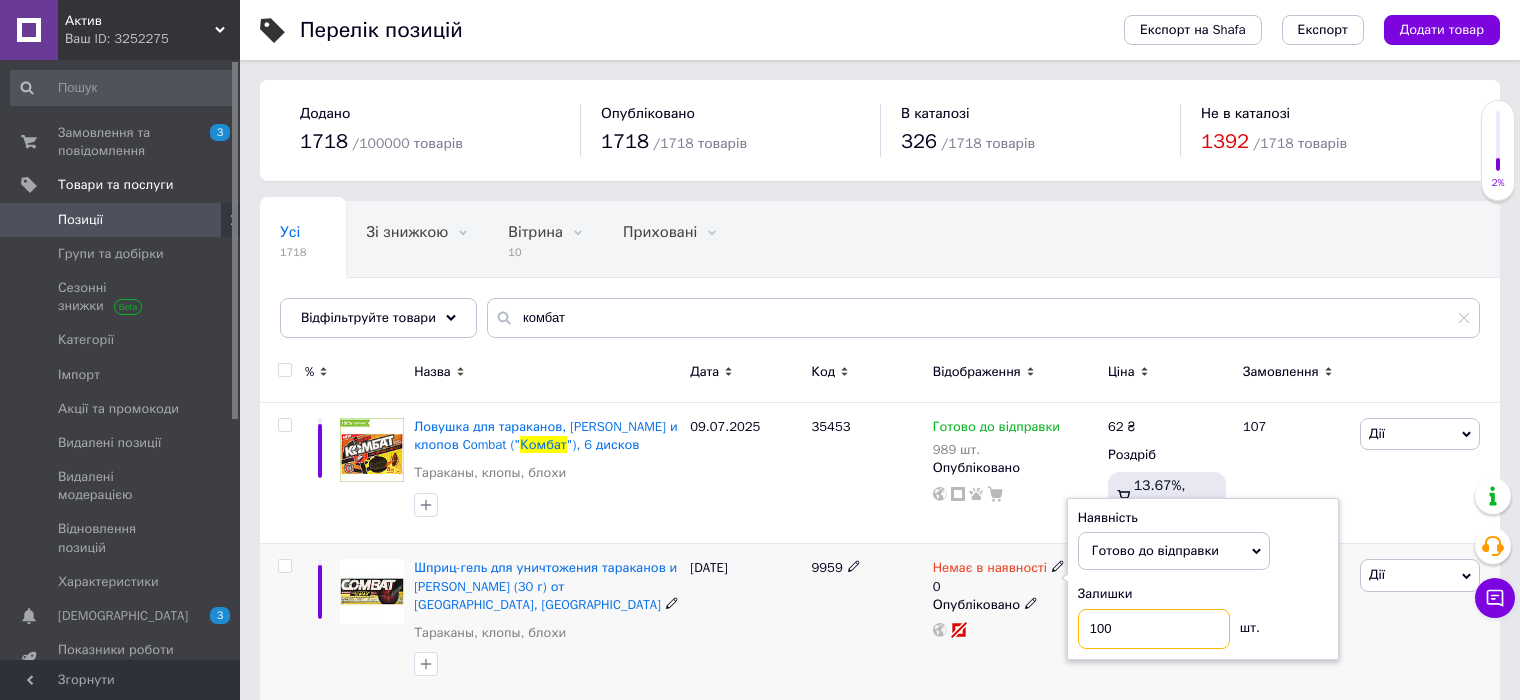 type on "100" 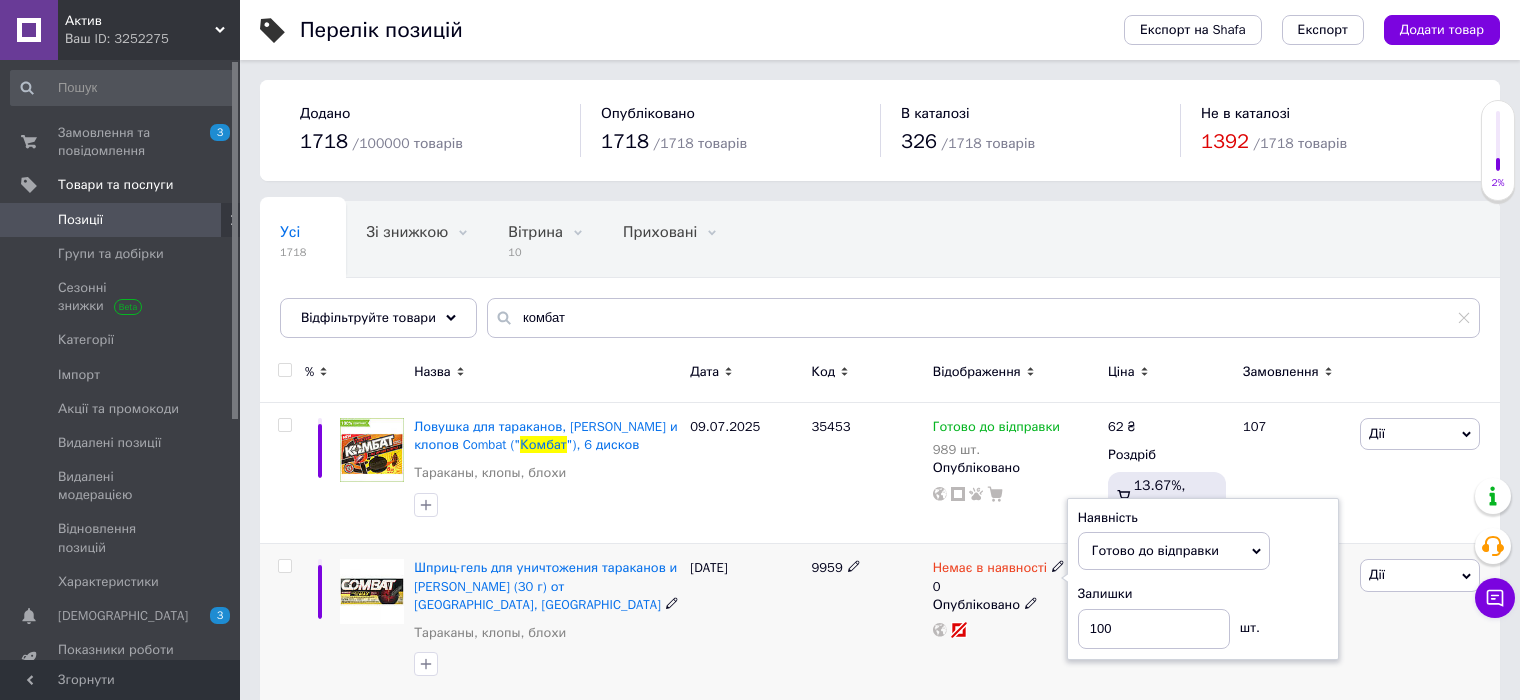 click on "Немає в наявності 0 Наявність Готово до відправки В наявності Немає в наявності Під замовлення Залишки 100 шт. Опубліковано" at bounding box center (1015, 622) 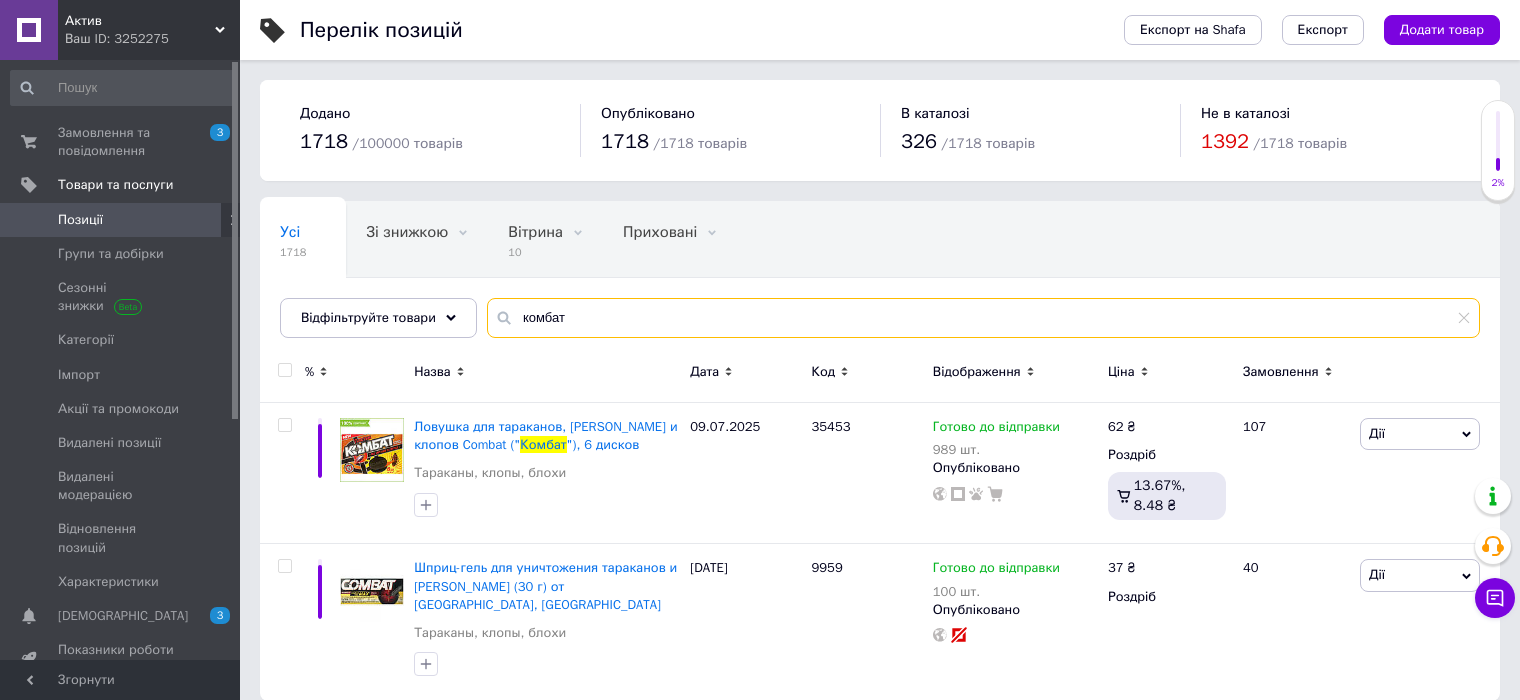 drag, startPoint x: 566, startPoint y: 317, endPoint x: 484, endPoint y: 317, distance: 82 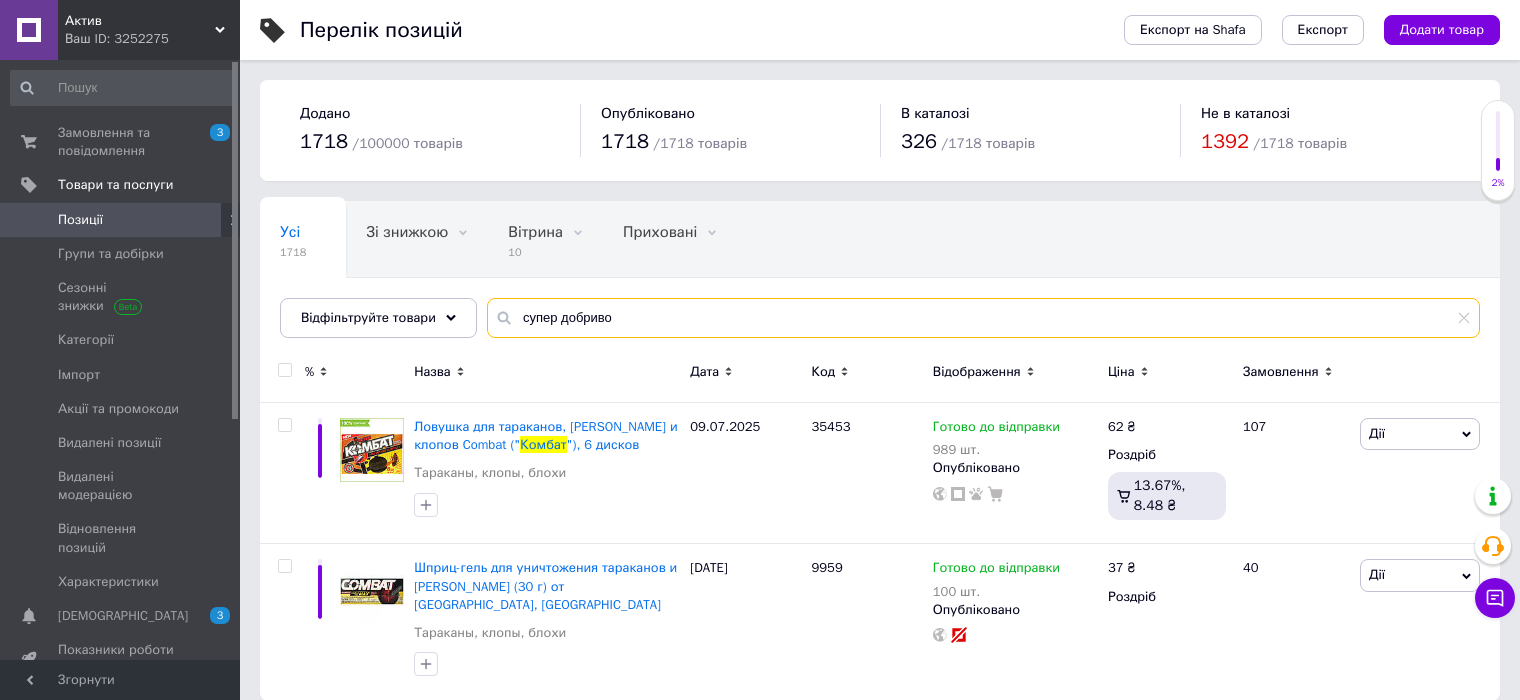 type on "супер добриво" 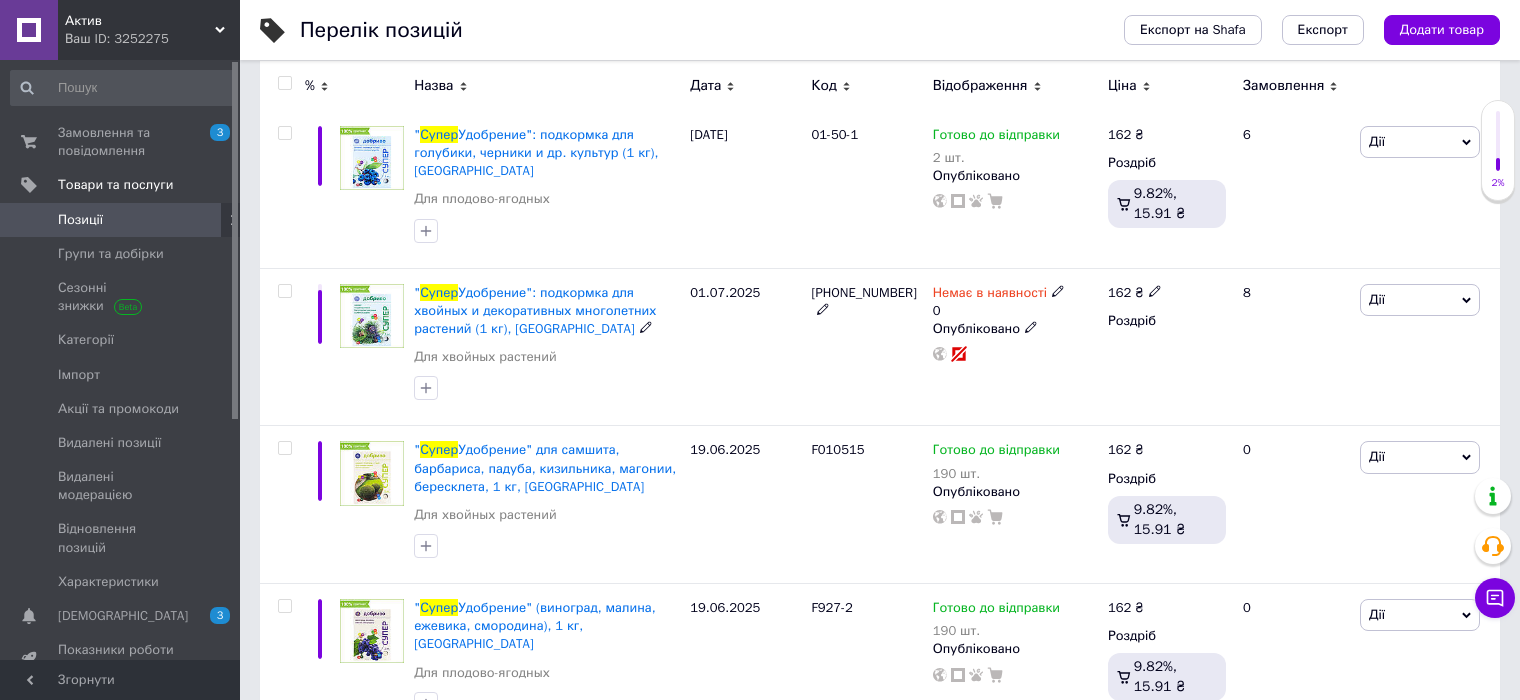 scroll, scrollTop: 500, scrollLeft: 0, axis: vertical 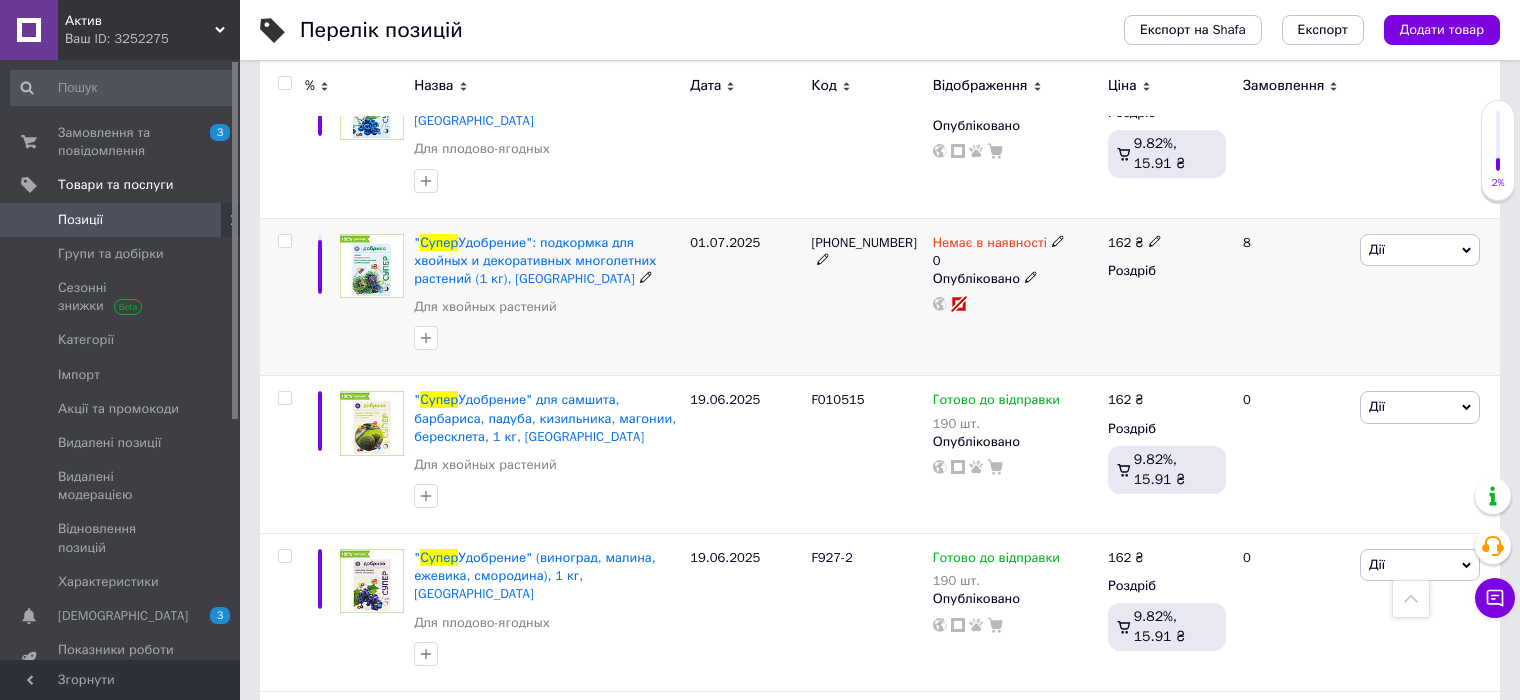 click 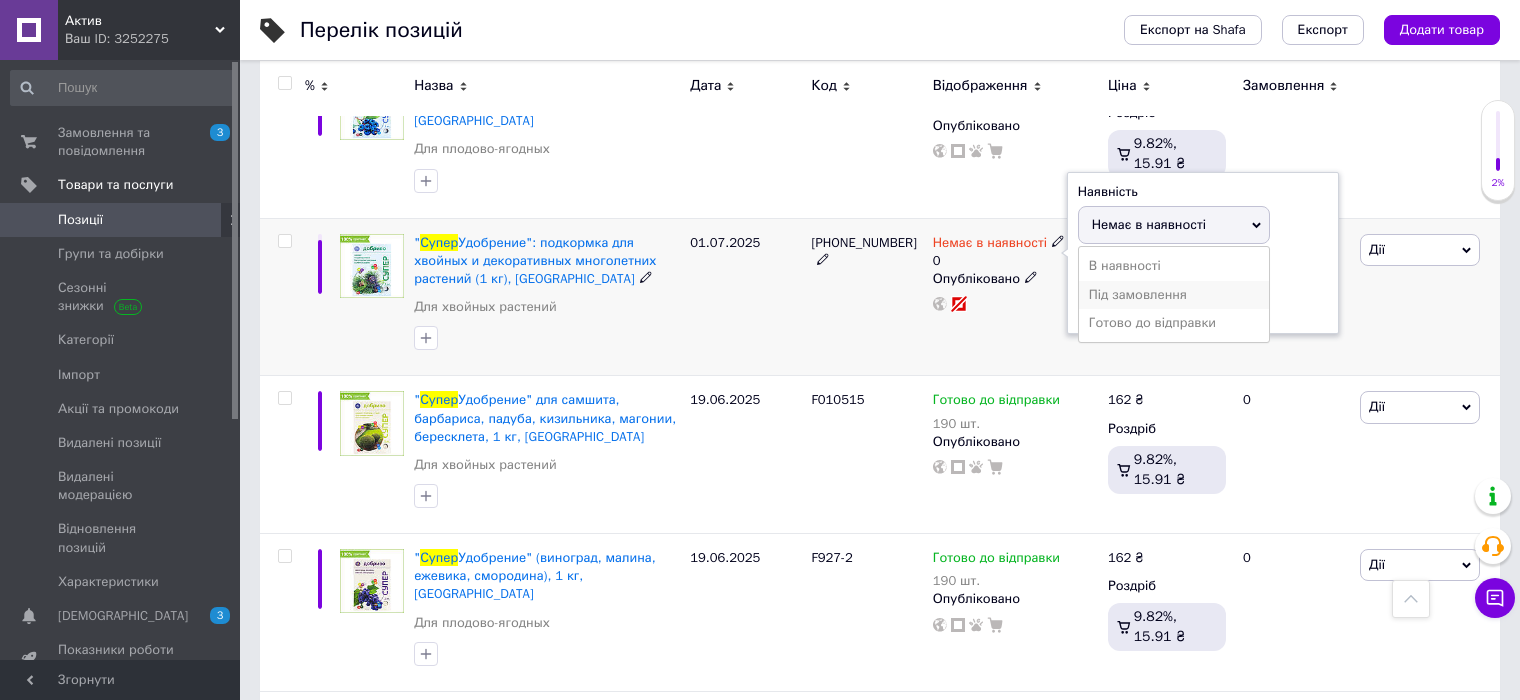 click on "Під замовлення" at bounding box center (1174, 295) 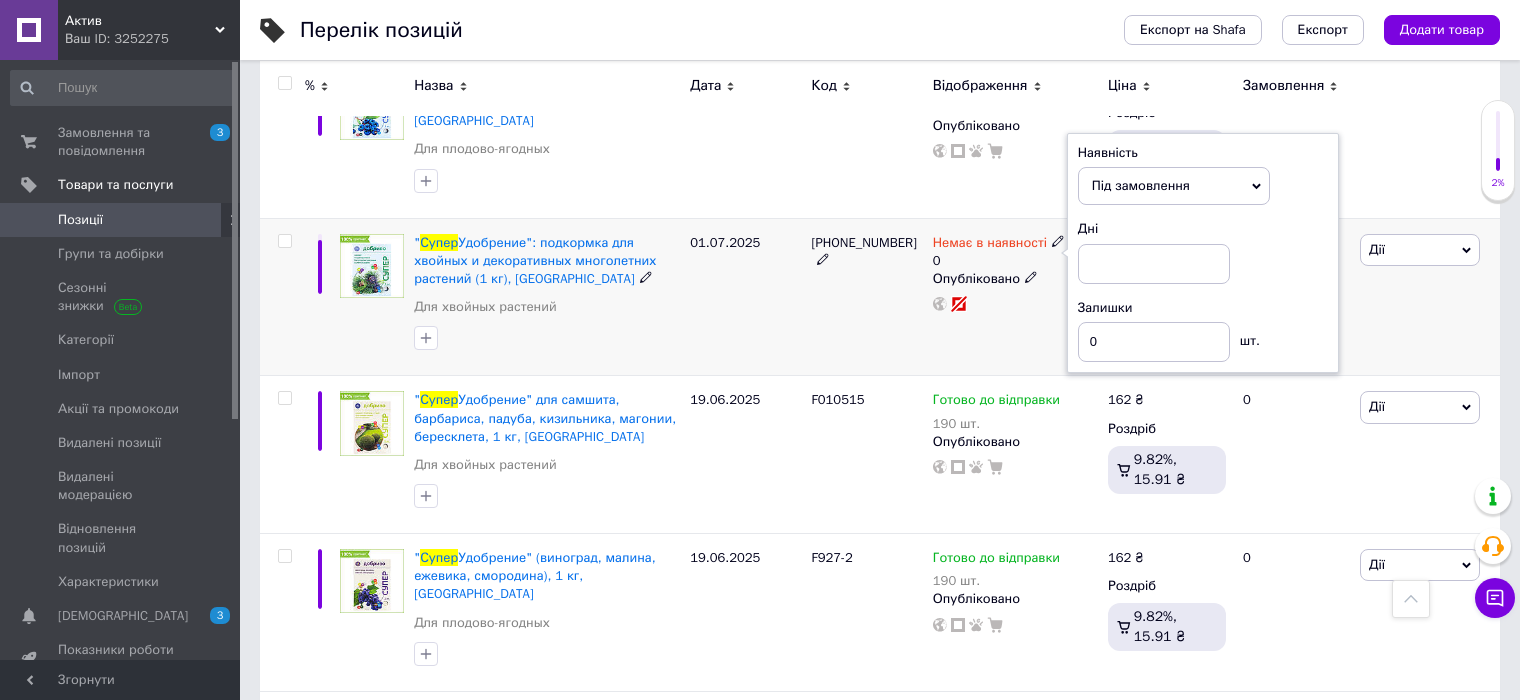 click on "Під замовлення" at bounding box center [1141, 185] 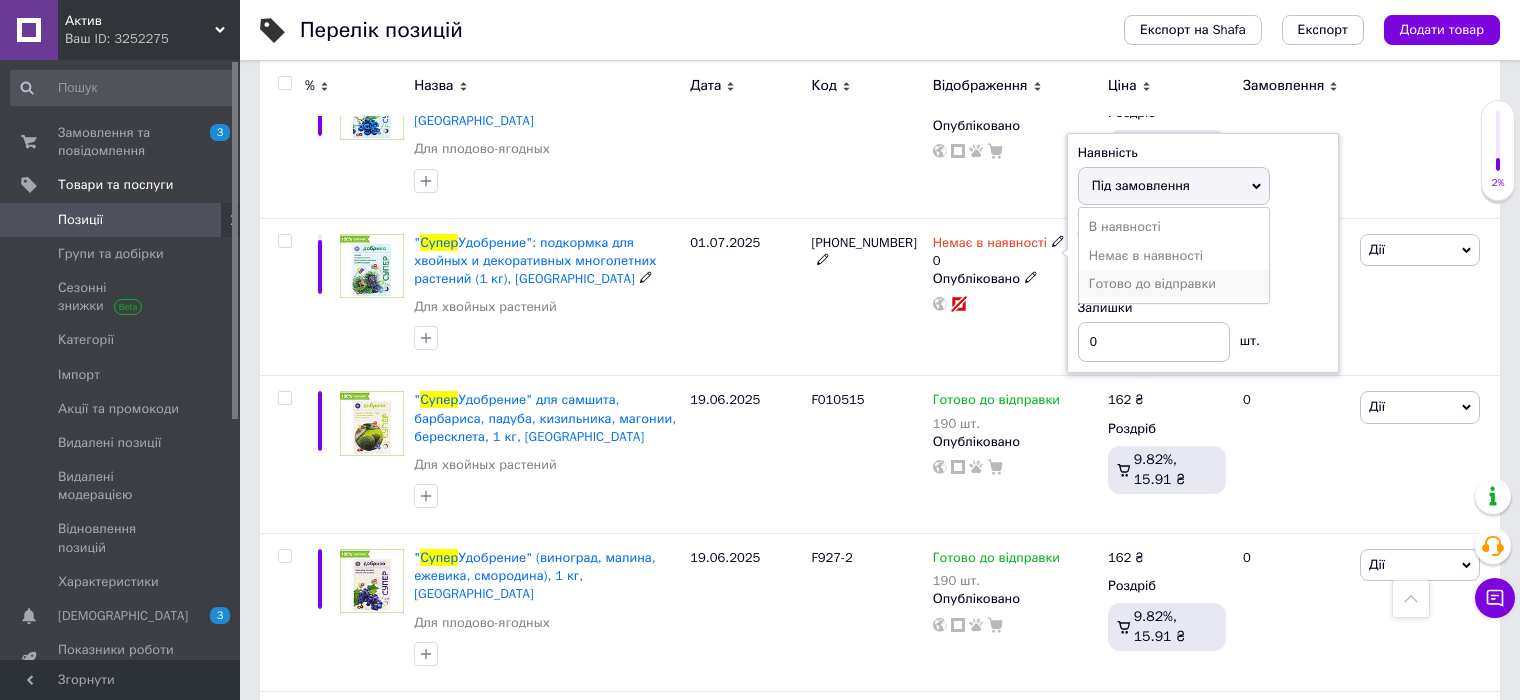 click on "Готово до відправки" at bounding box center (1174, 284) 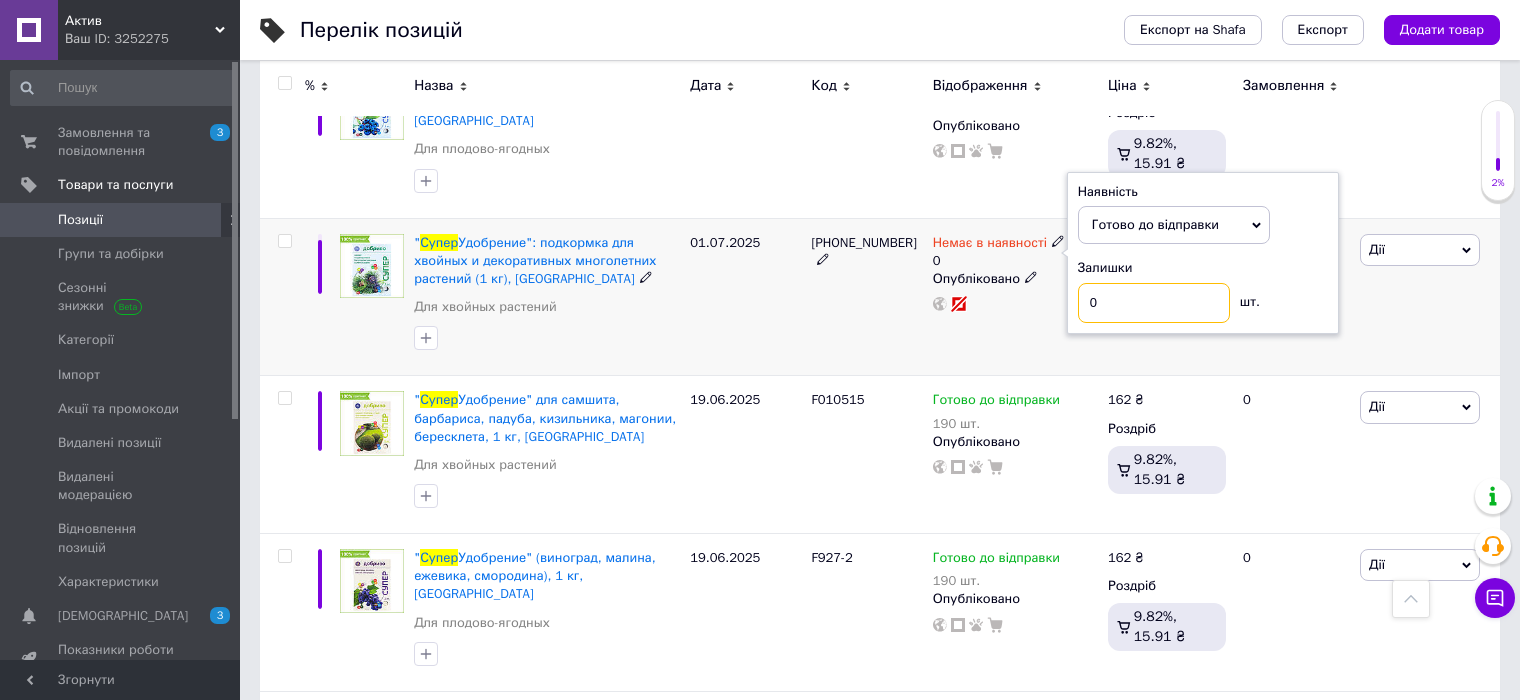 click on "0" at bounding box center (1154, 303) 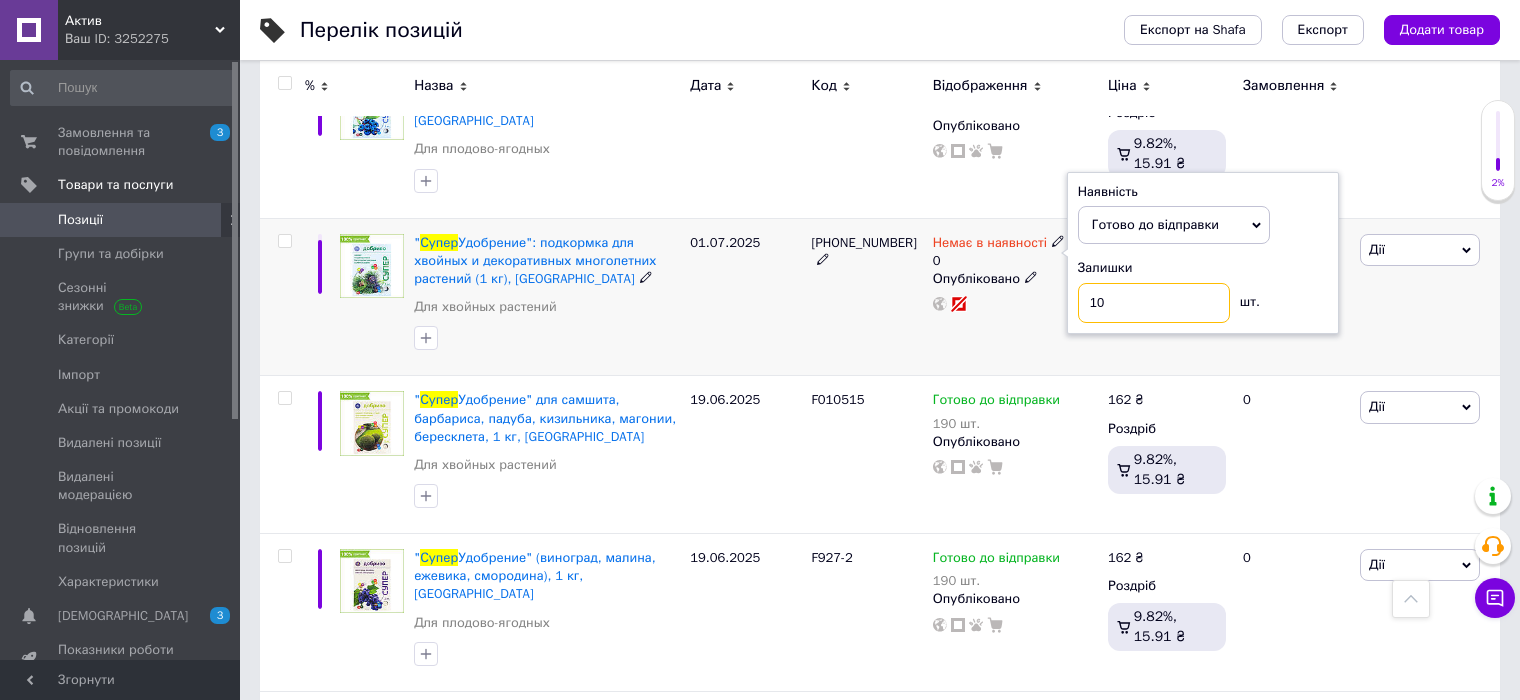 type on "10" 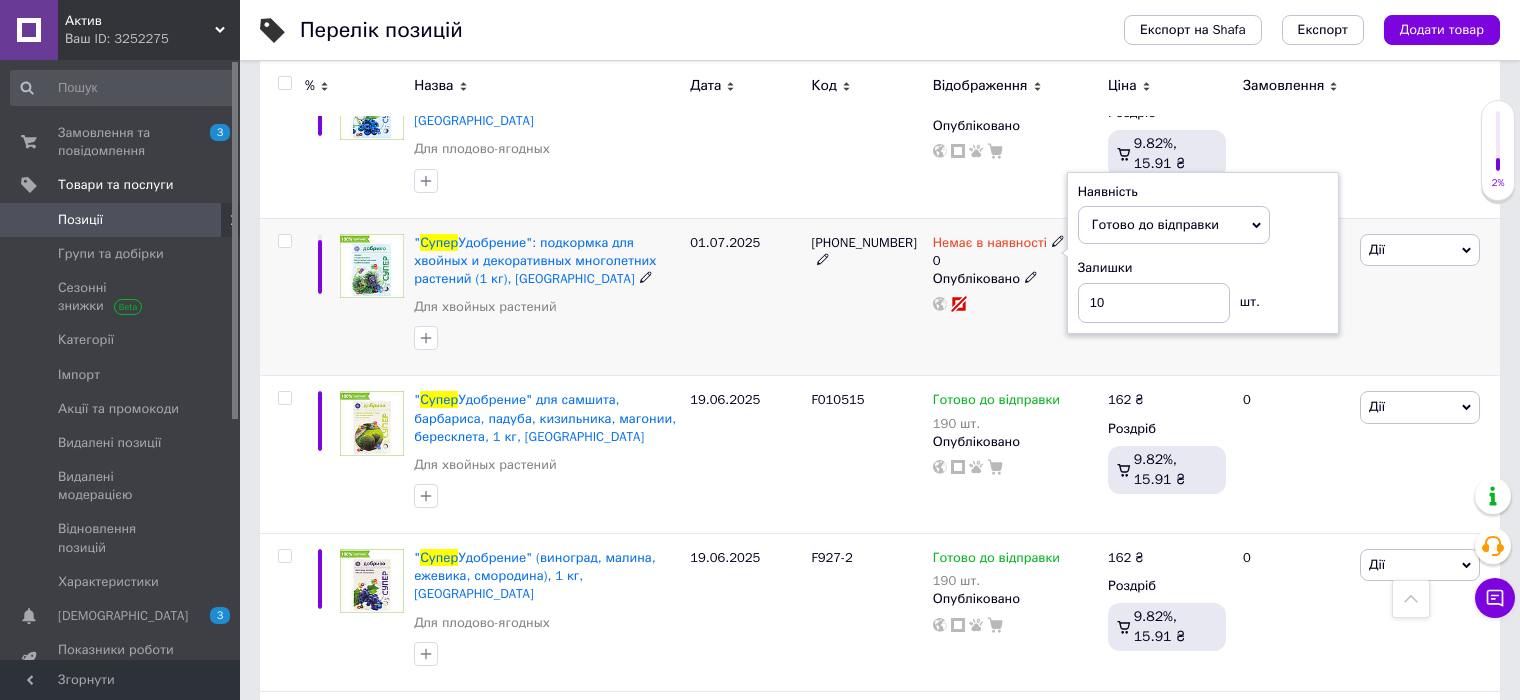 click on "Немає в наявності 0 Наявність Готово до відправки В наявності Немає в наявності Під замовлення Залишки 10 шт. Опубліковано" at bounding box center (1015, 297) 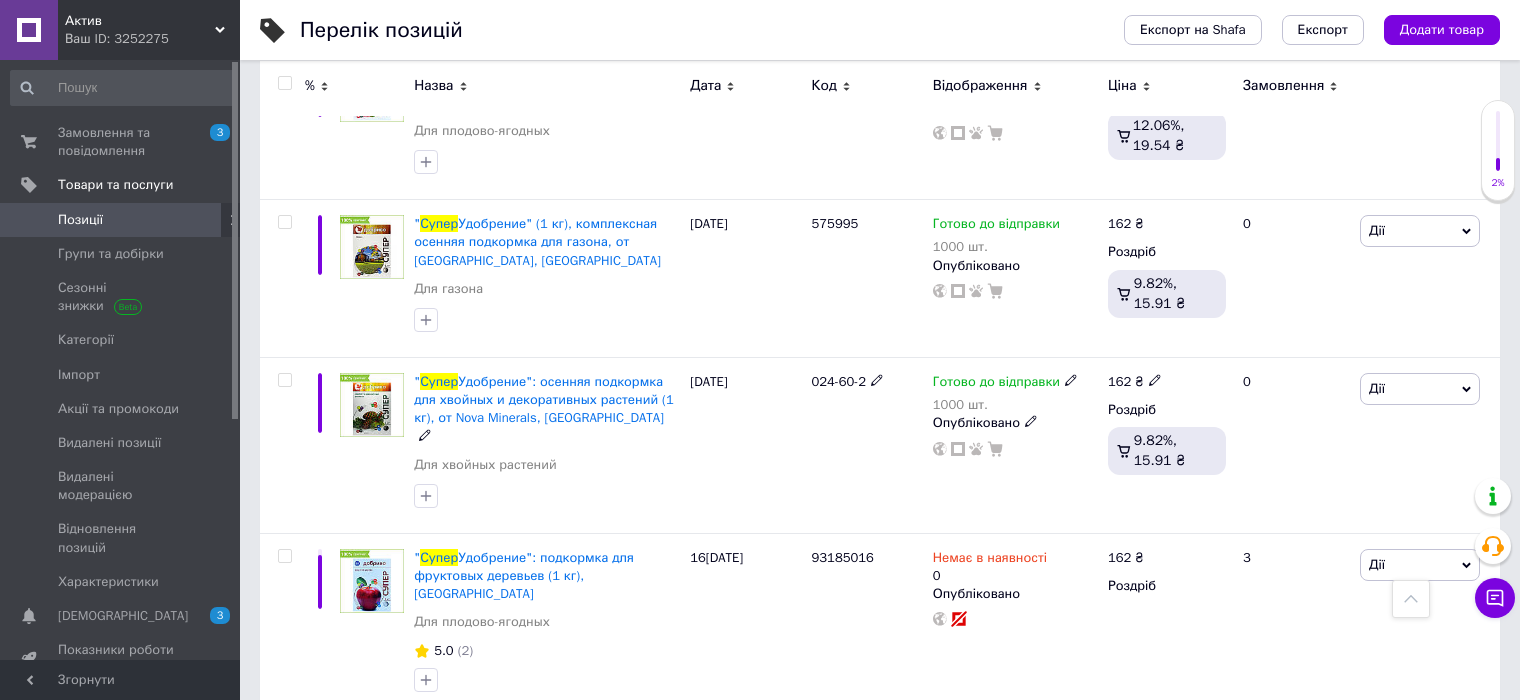 scroll, scrollTop: 1800, scrollLeft: 0, axis: vertical 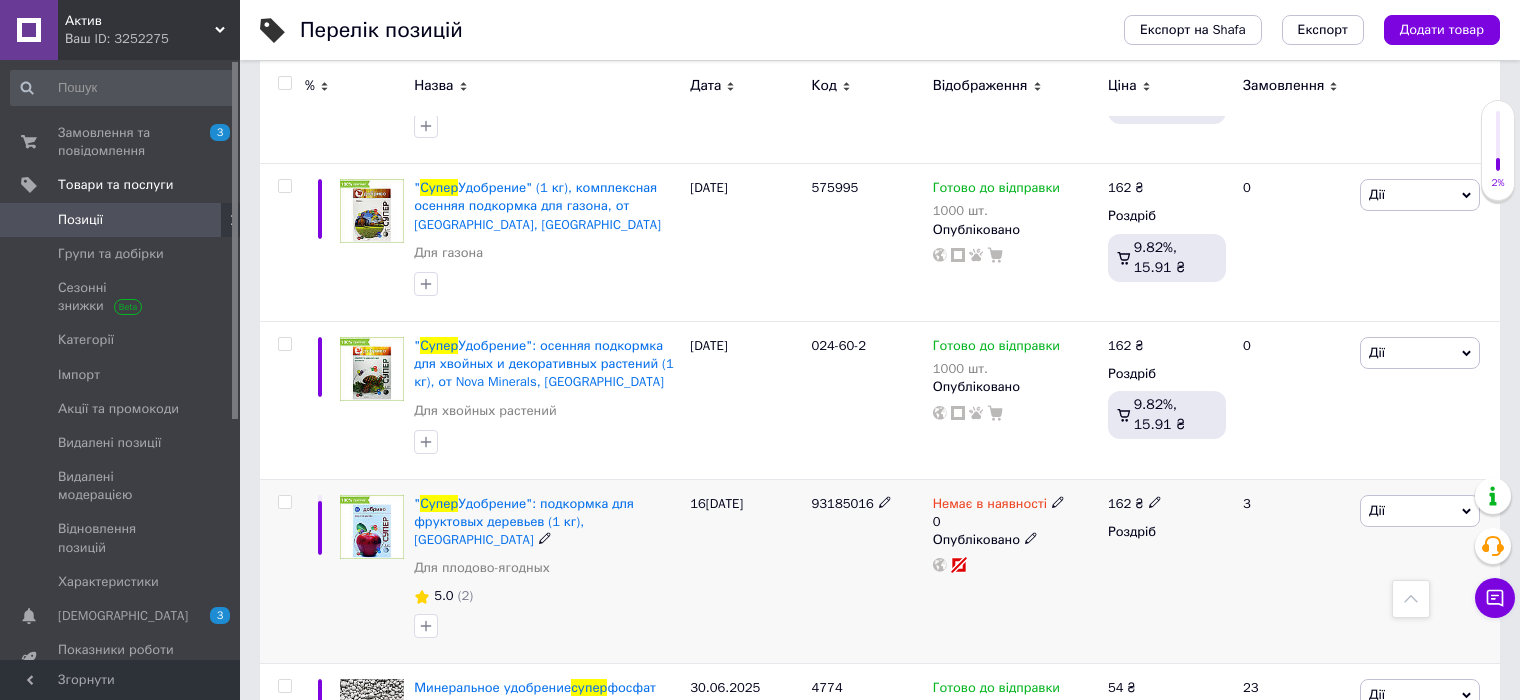 click 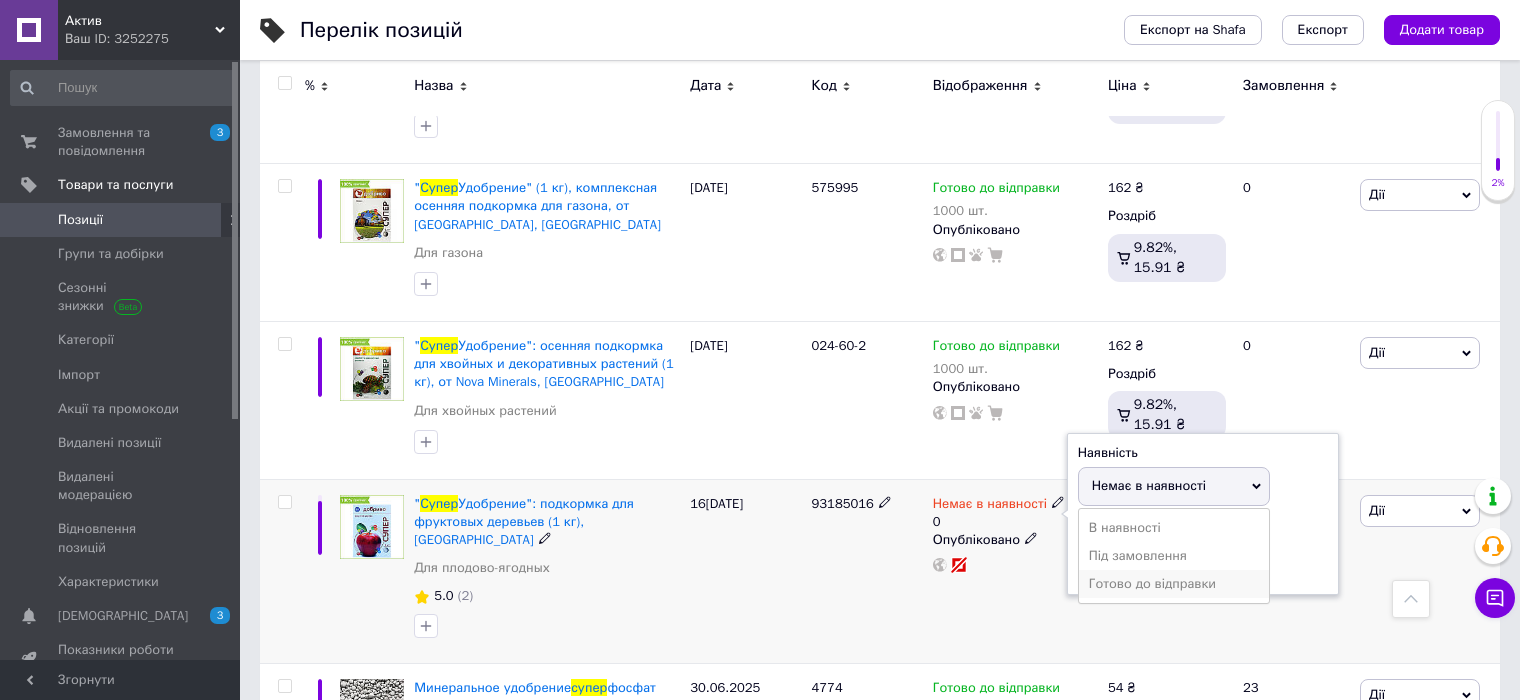 click on "Готово до відправки" at bounding box center [1174, 584] 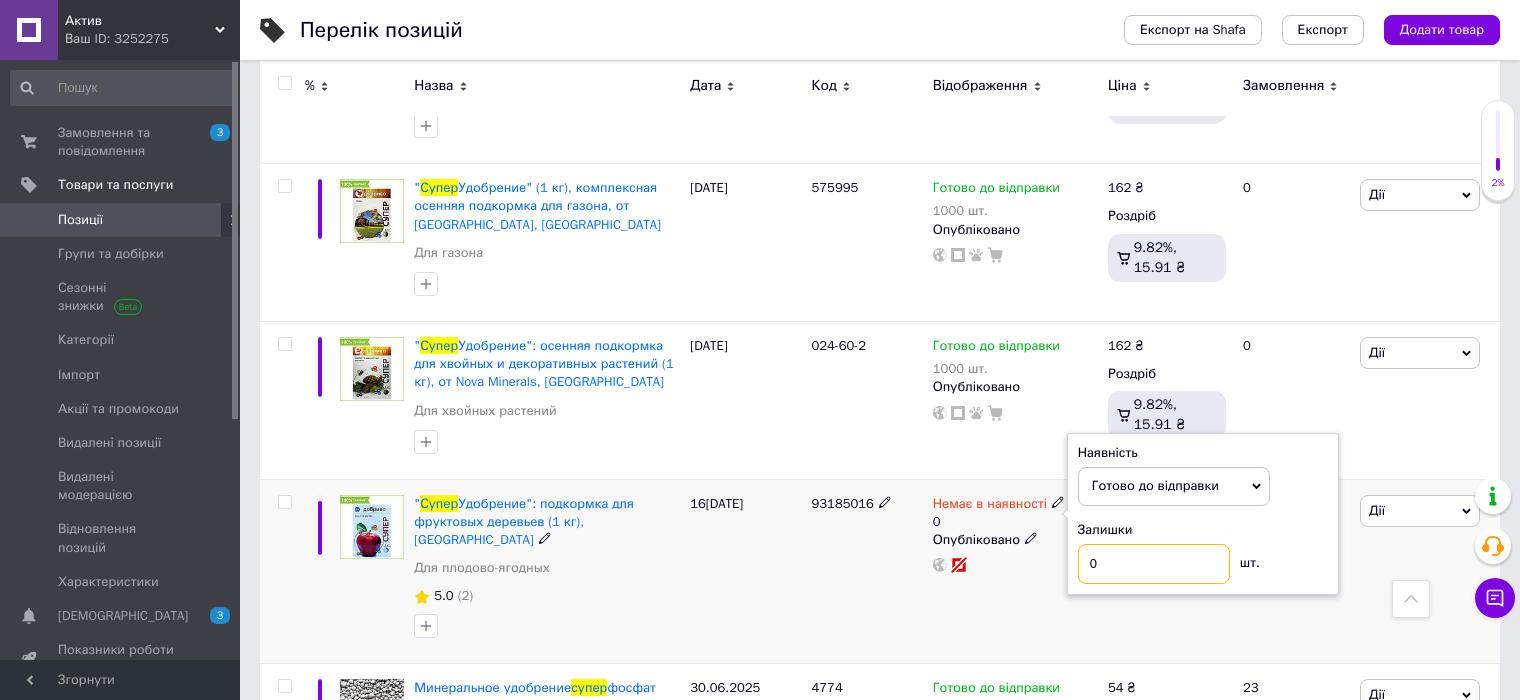 click on "0" at bounding box center [1154, 564] 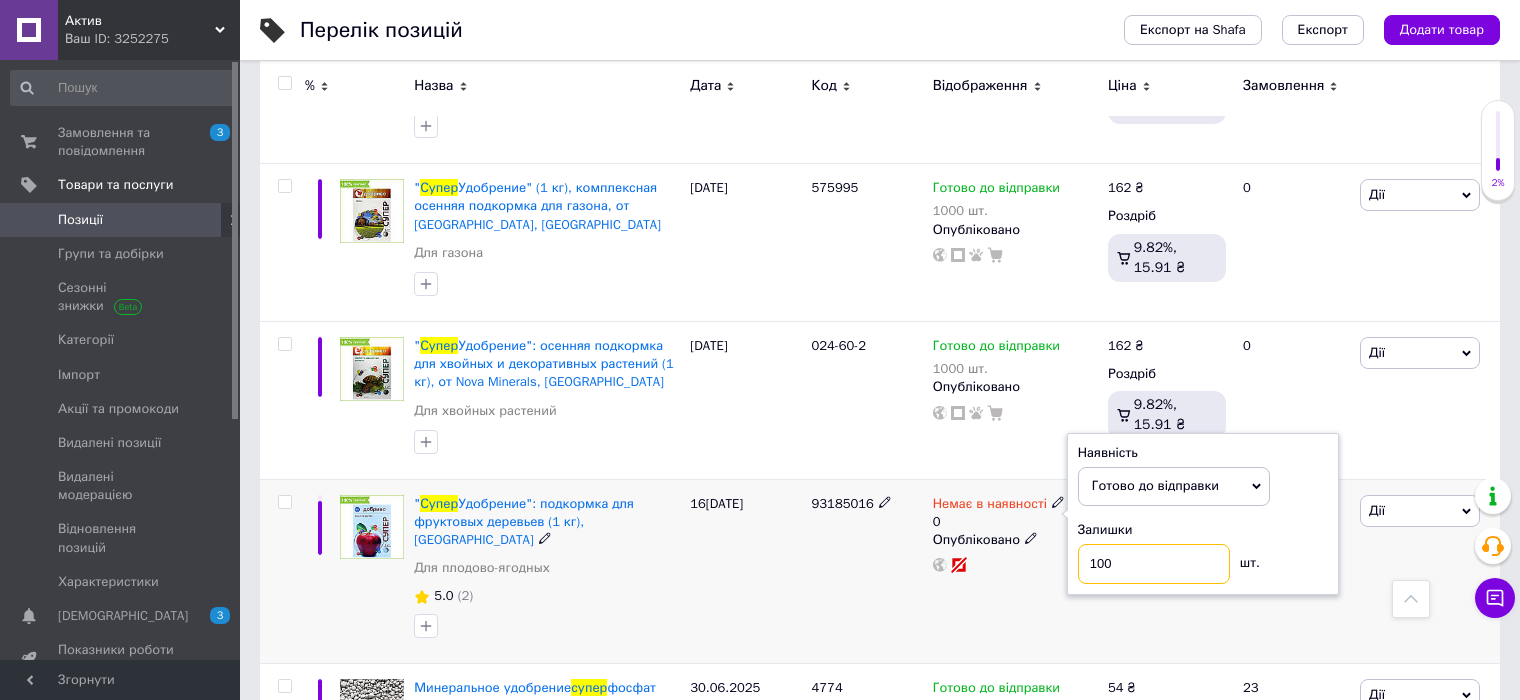 type on "100" 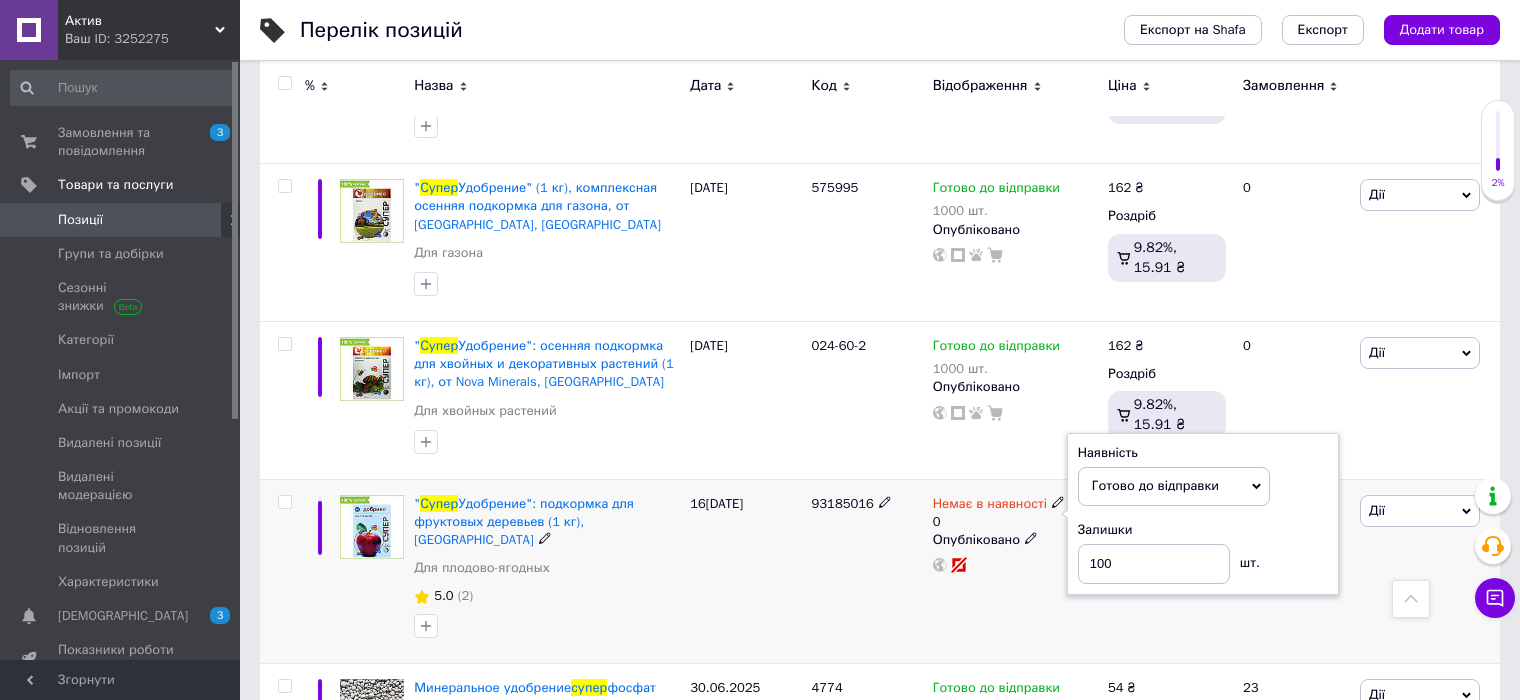 click on "93185016" at bounding box center (867, 571) 